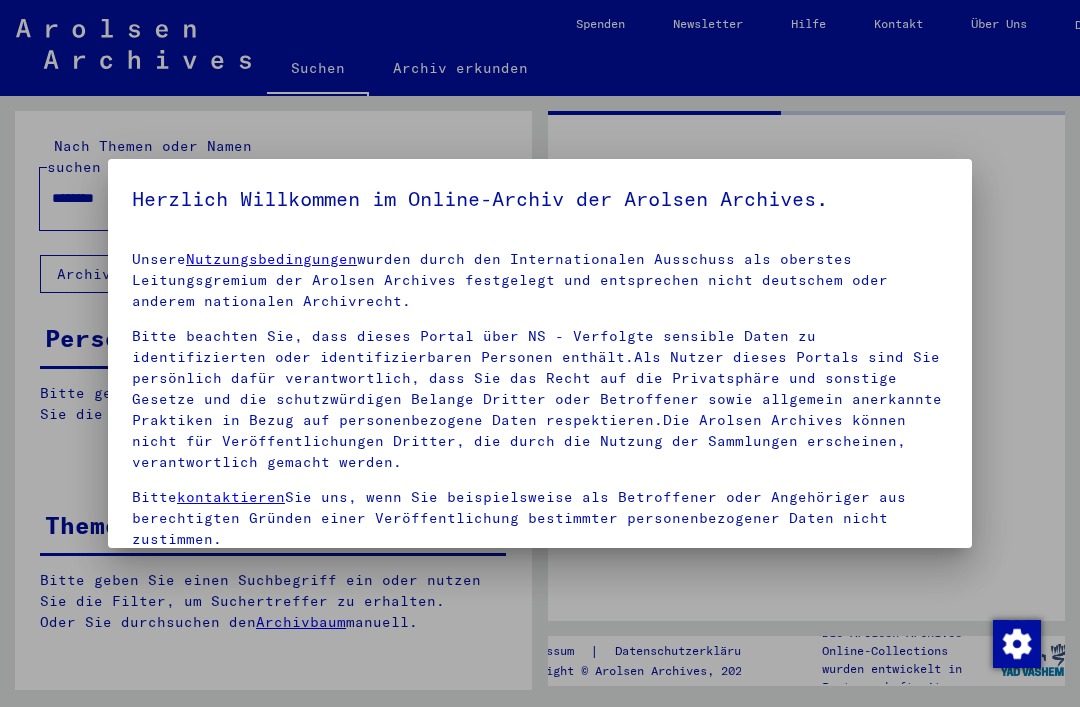 scroll, scrollTop: 0, scrollLeft: 0, axis: both 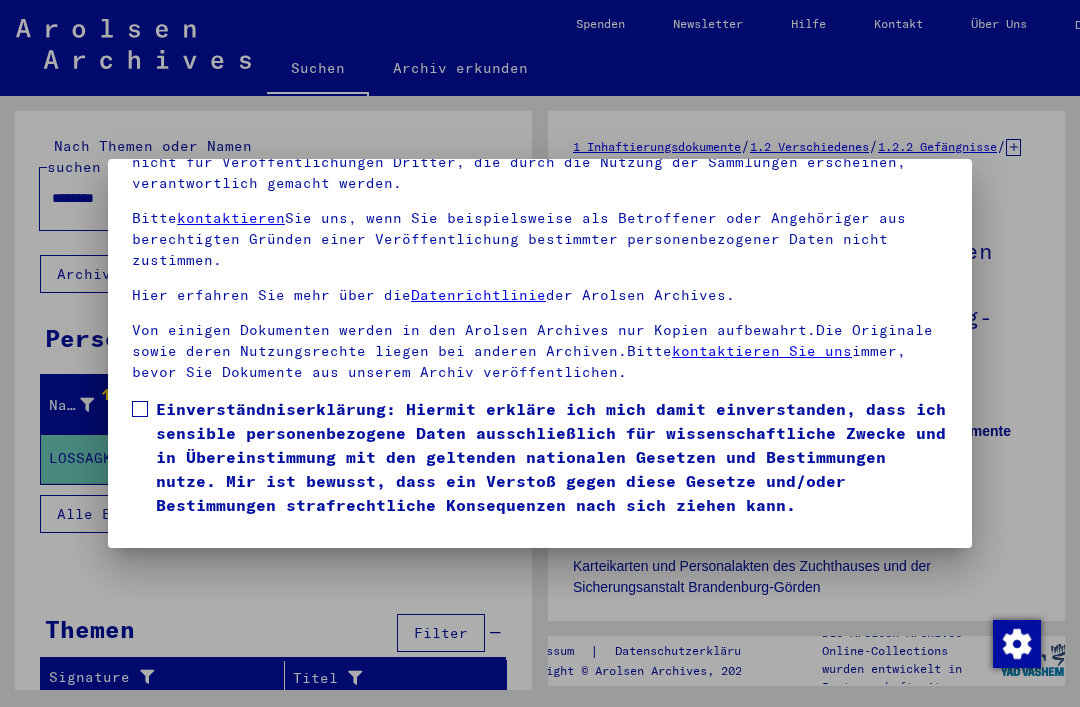 click on "Unsere  Nutzungsbedingungen  wurden durch den Internationalen Ausschuss als oberstes Leitungsgremium der Arolsen Archives festgelegt und entsprechen nicht deutschem oder anderem nationalen Archivrecht. Bitte beachten Sie, dass dieses Portal über NS - Verfolgte sensible Daten zu identifizierten oder identifizierbaren Personen enthält.Als Nutzer dieses Portals sind Sie persönlich dafür verantwortlich, dass Sie das Recht auf die Privatsphäre und sonstige Gesetze und die schutzwürdigen Belange Dritter oder Betroffener sowie allgemein anerkannte Praktiken in Bezug auf personenbezogene Daten respektieren.Die Arolsen Archives können nicht für Veröffentlichungen Dritter, die durch die Nutzung der Sammlungen erscheinen, verantwortlich gemacht werden. Bitte  kontaktieren  Sie uns, wenn Sie beispielsweise als Betroffener oder Angehöriger aus berechtigten Gründen einer Veröffentlichung bestimmter personenbezogener Daten nicht zustimmen. Hier erfahren Sie mehr über die  Datenrichtlinie  der Arolsen Archives." at bounding box center [540, 294] 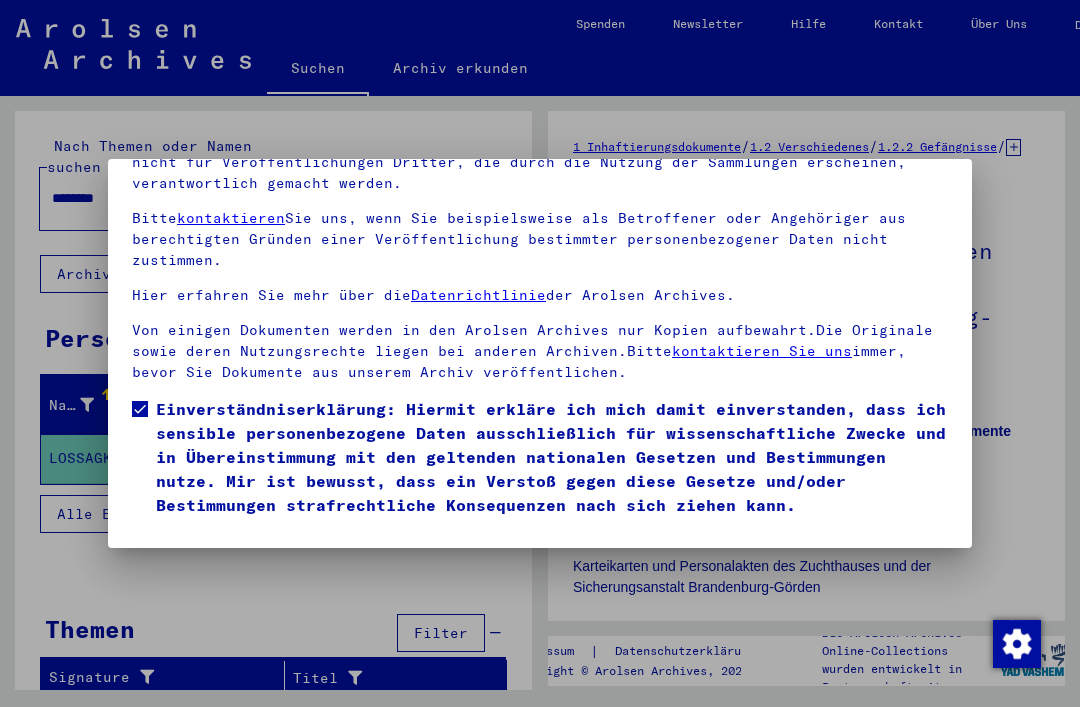 click on "Ich stimme zu" at bounding box center (207, 546) 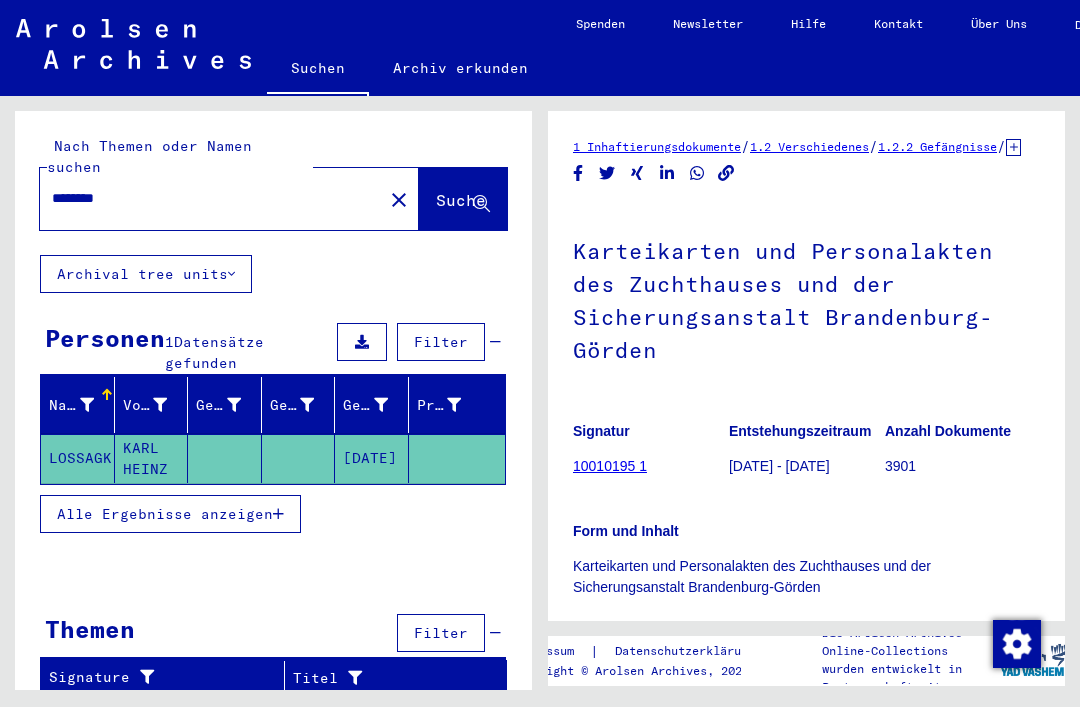 click on "********" at bounding box center (211, 198) 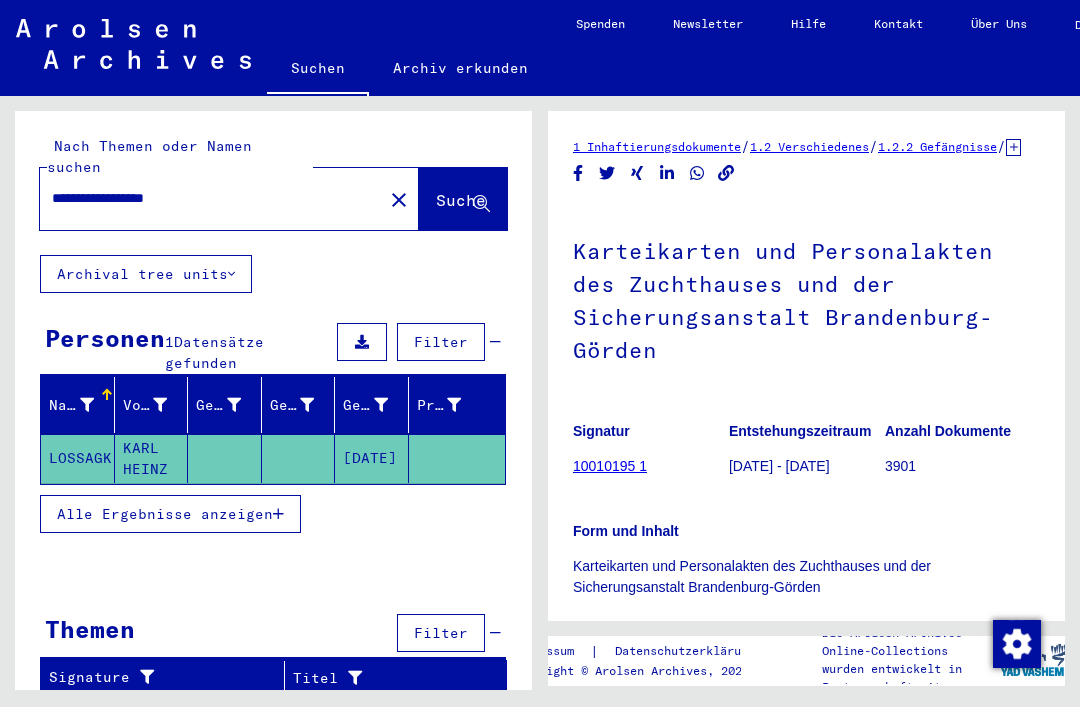 click on "Suche" at bounding box center (461, 200) 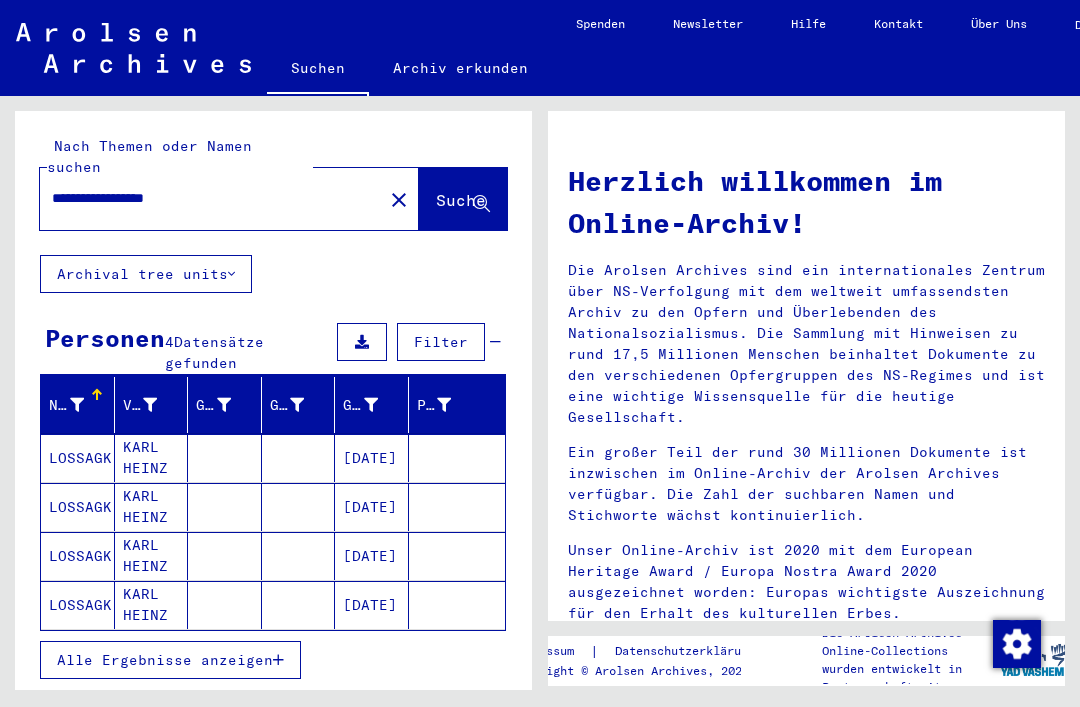 click on "LOSSAGK" at bounding box center [78, 458] 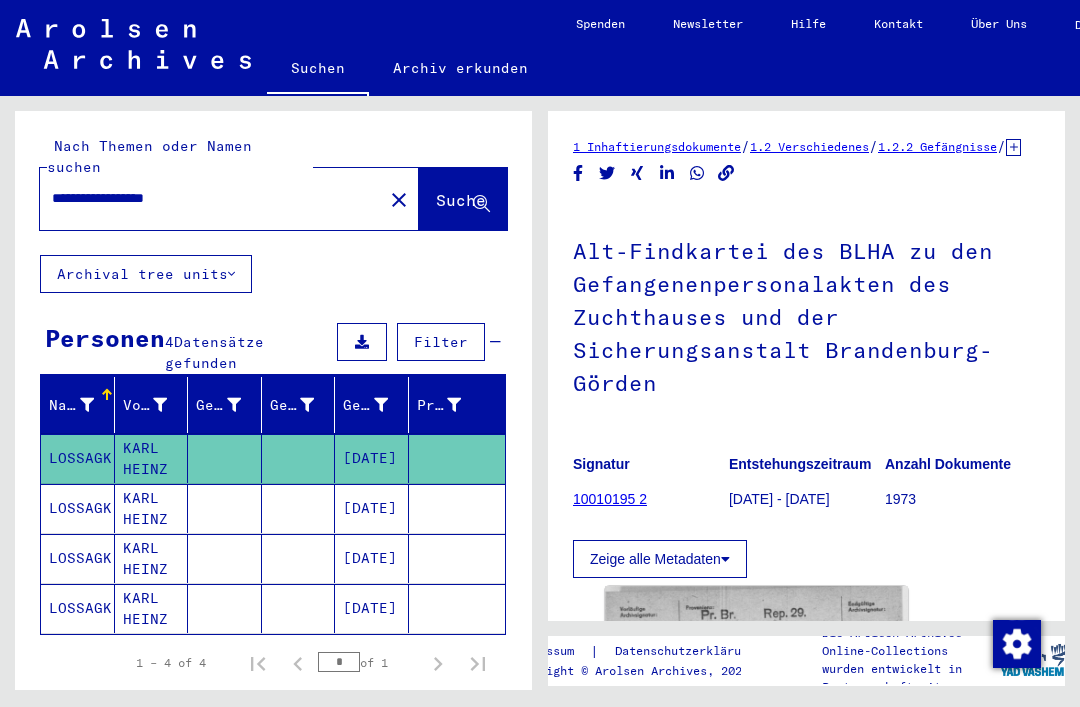scroll, scrollTop: 0, scrollLeft: 0, axis: both 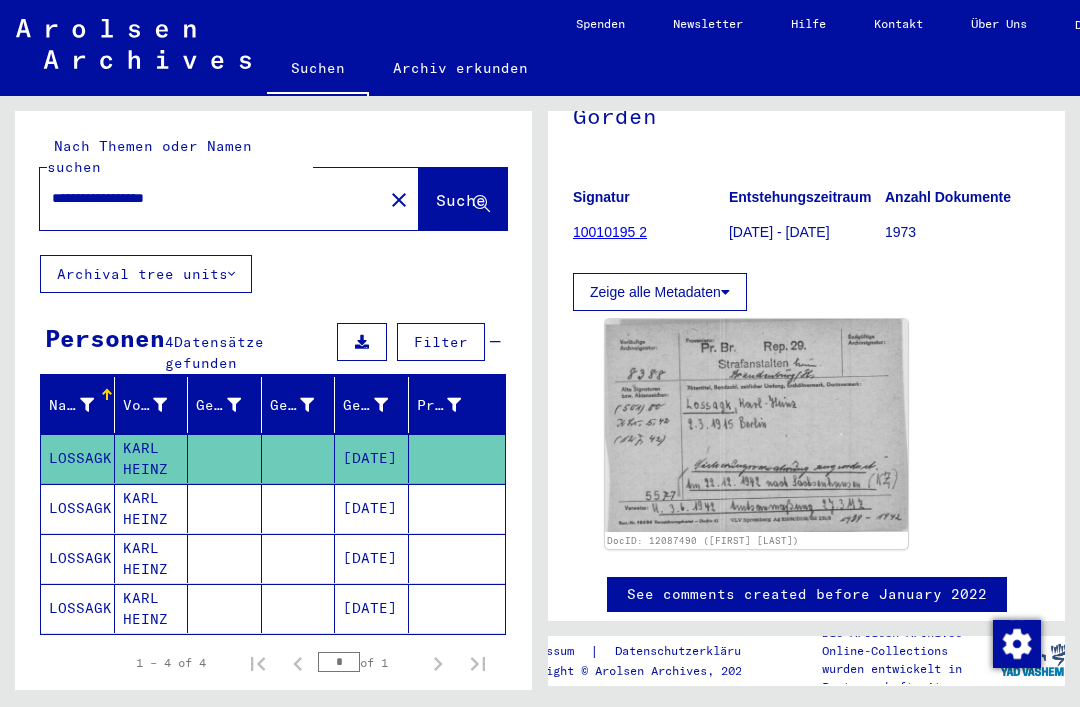 click at bounding box center (756, 425) 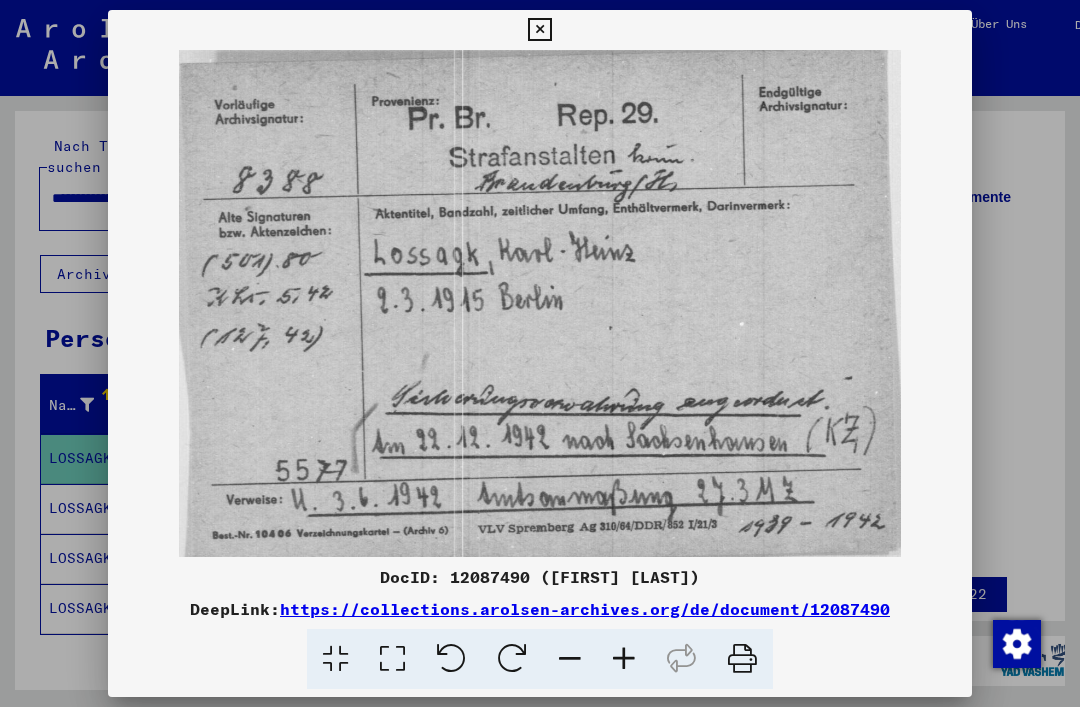 click at bounding box center [539, 30] 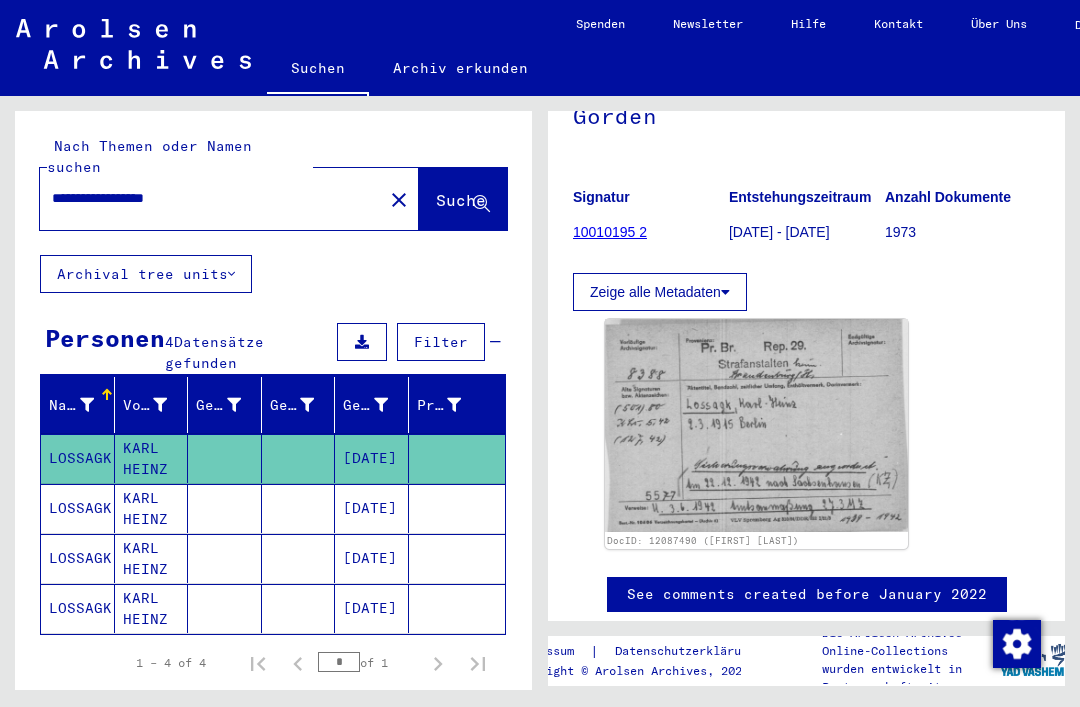 click at bounding box center [756, 425] 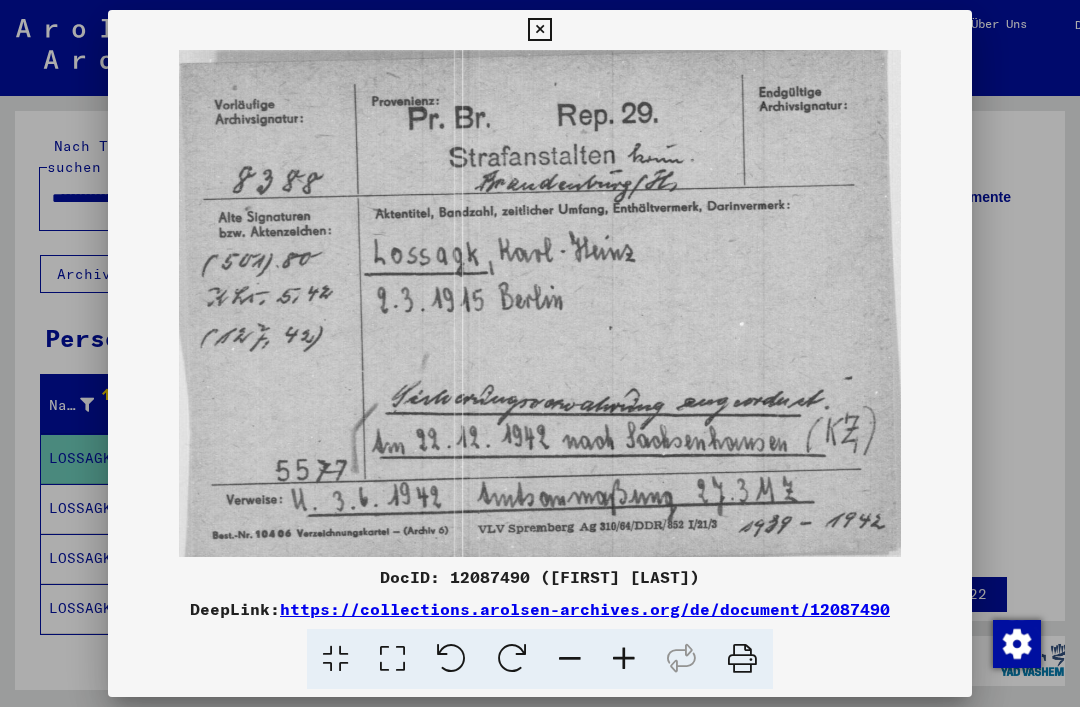 click at bounding box center (539, 30) 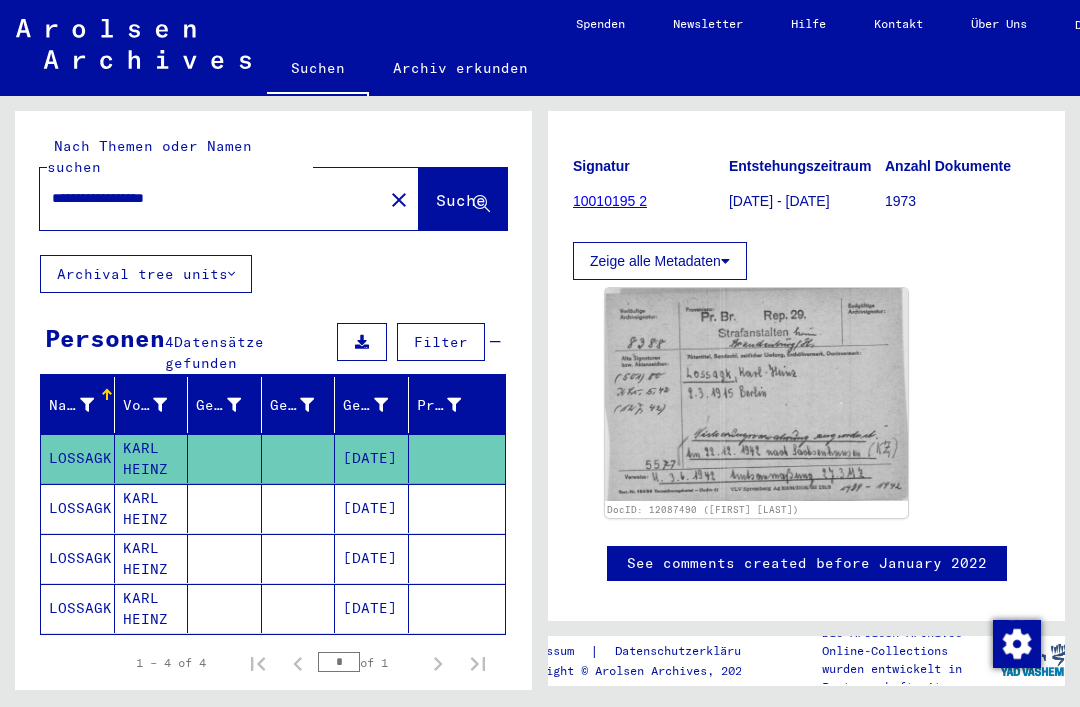 scroll, scrollTop: 297, scrollLeft: 0, axis: vertical 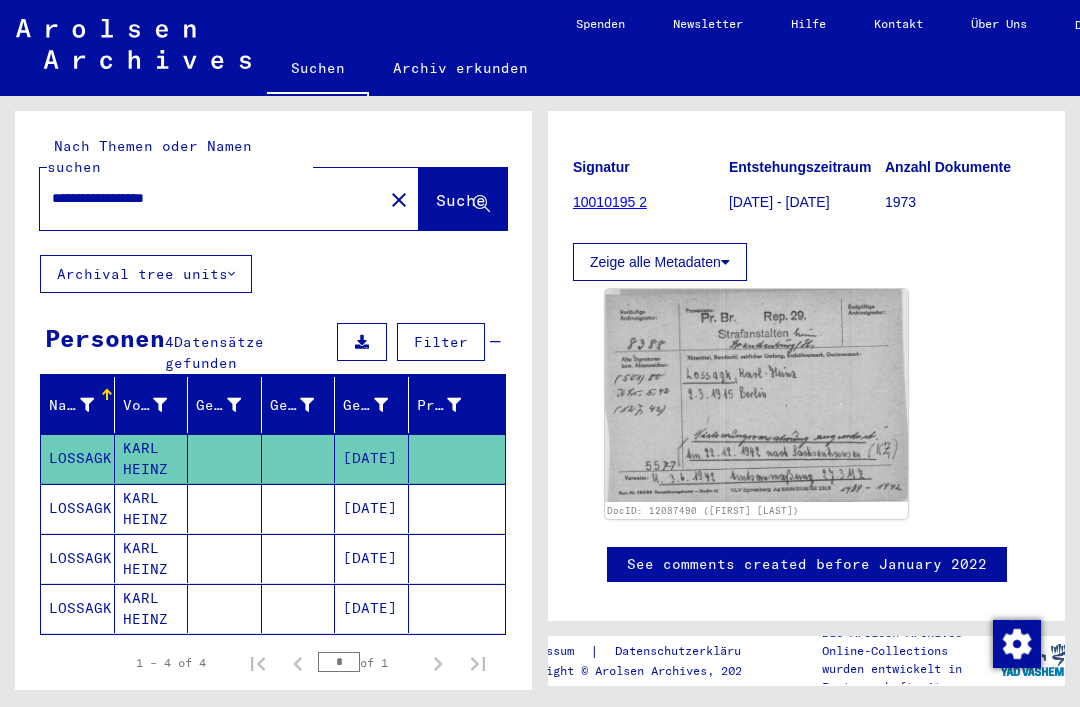 click on "LOSSAGK" at bounding box center (78, 458) 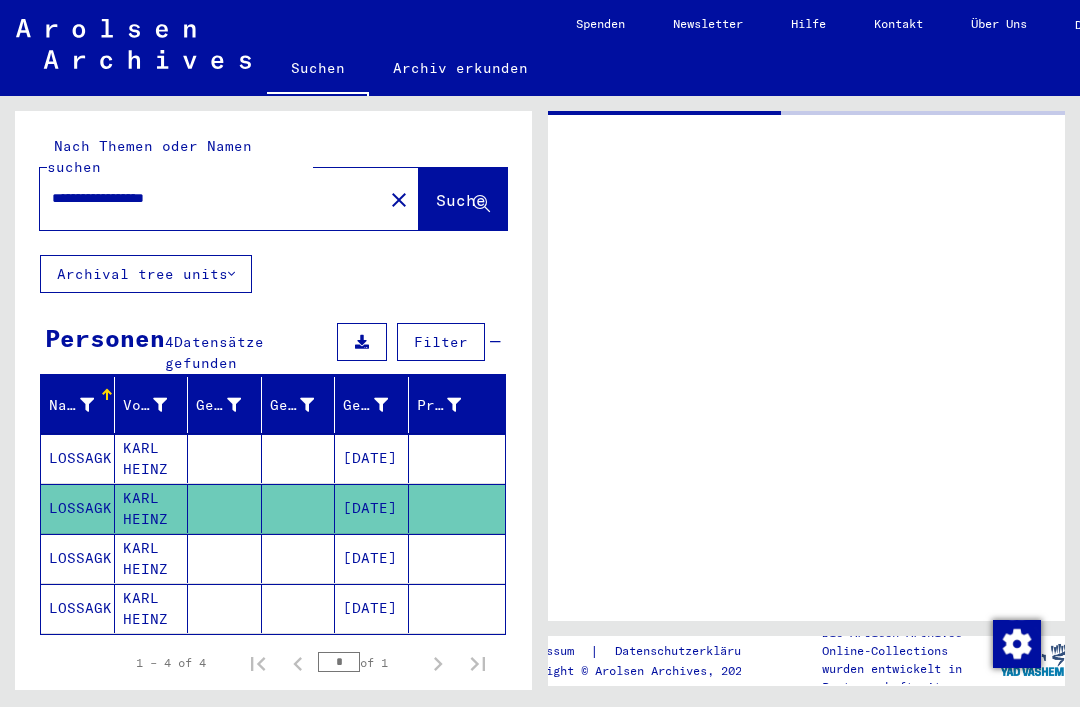 scroll, scrollTop: 0, scrollLeft: 0, axis: both 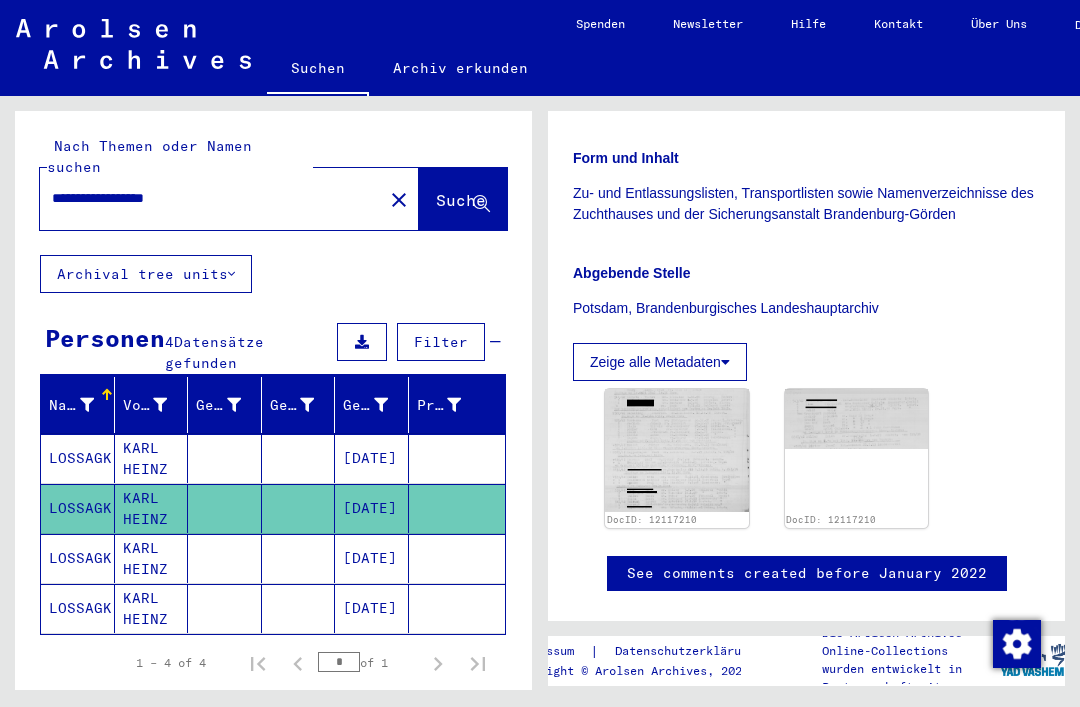 click at bounding box center (677, 450) 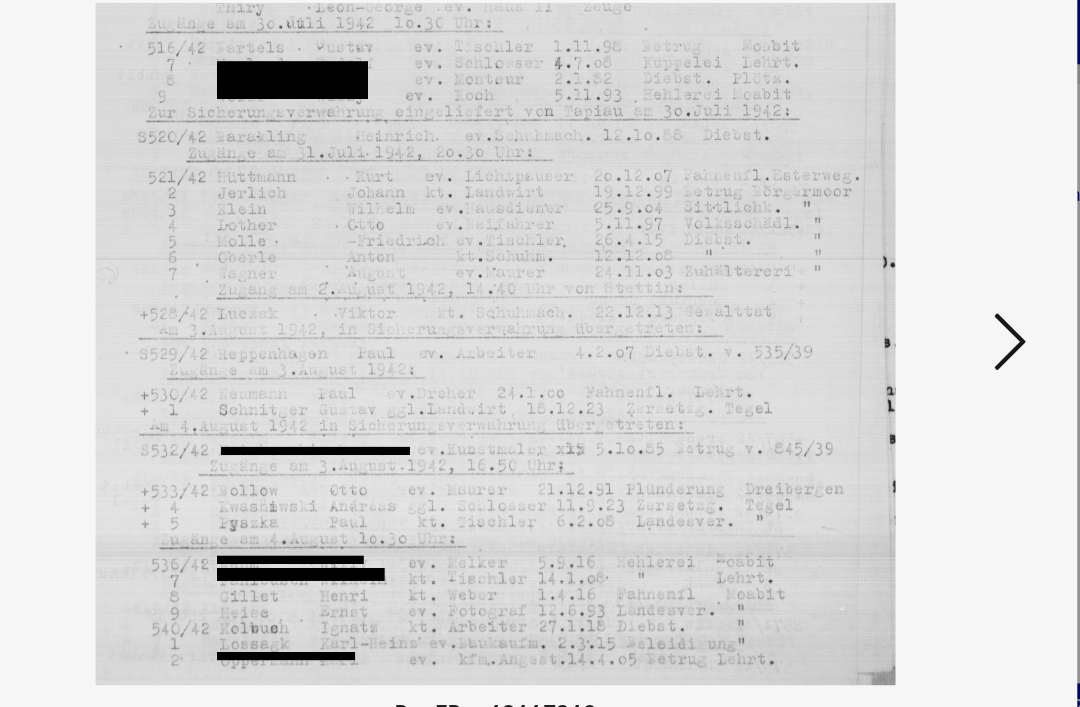 click at bounding box center [922, 302] 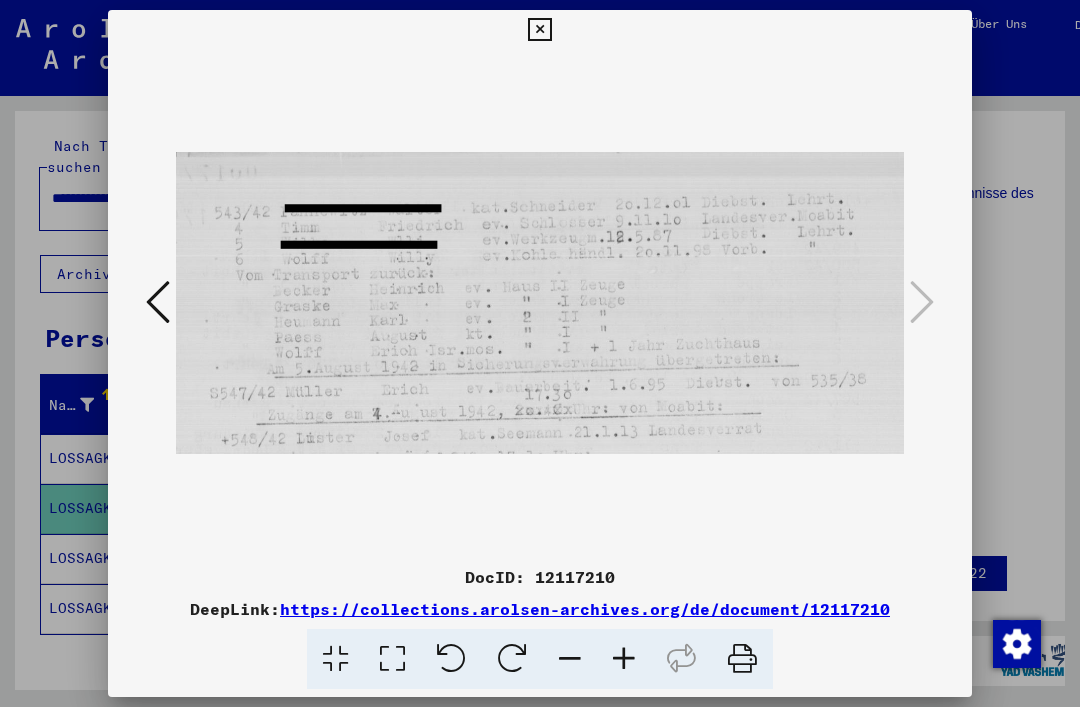 click at bounding box center (539, 30) 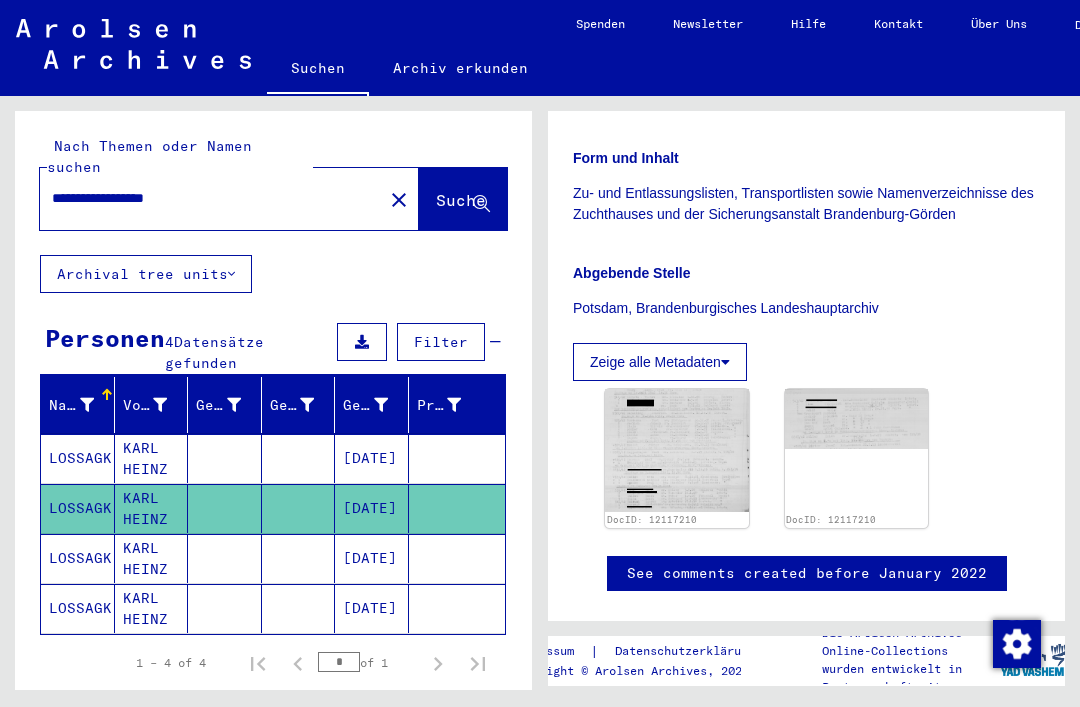 click on "LOSSAGK" at bounding box center (78, 458) 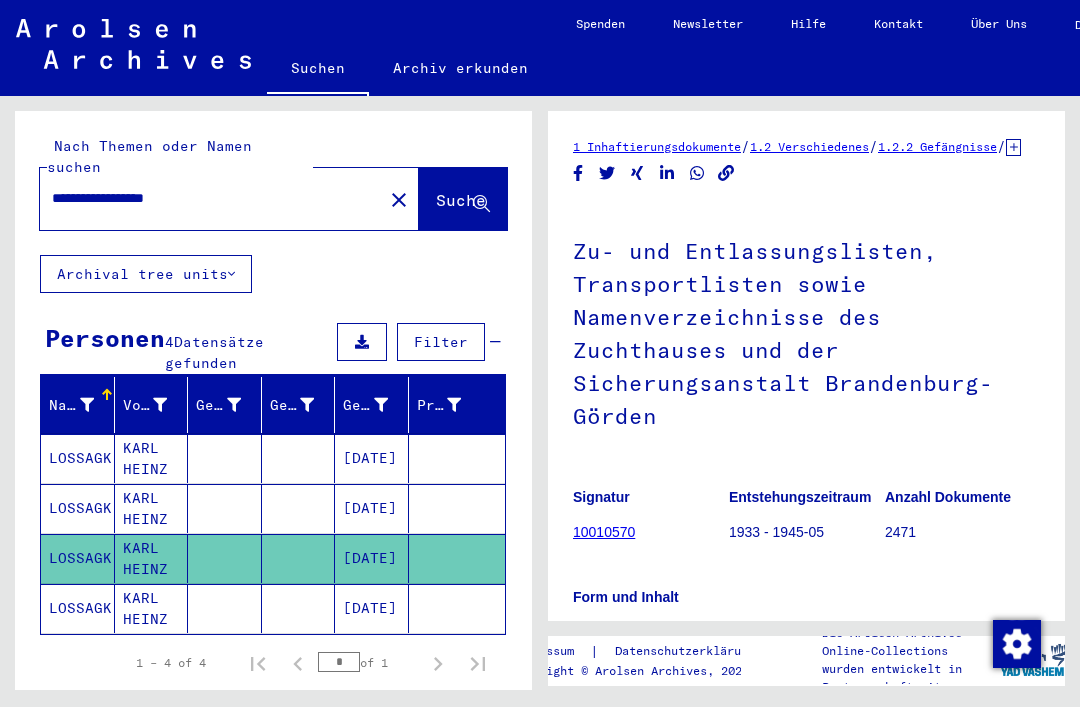 scroll, scrollTop: 0, scrollLeft: 0, axis: both 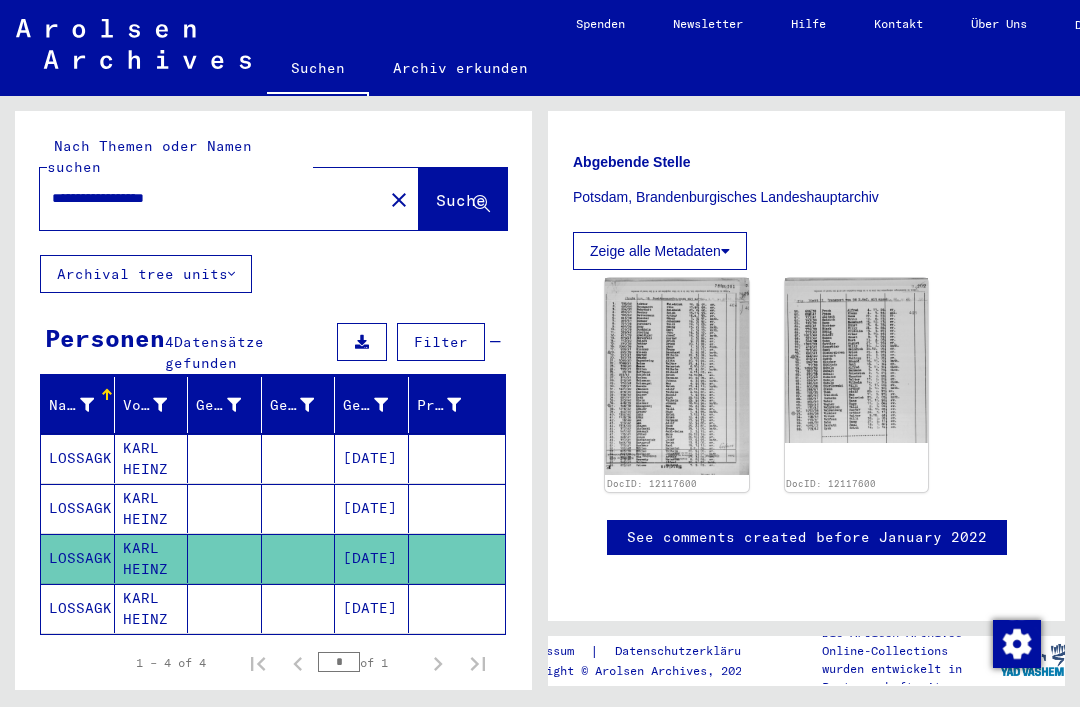 click at bounding box center [677, 376] 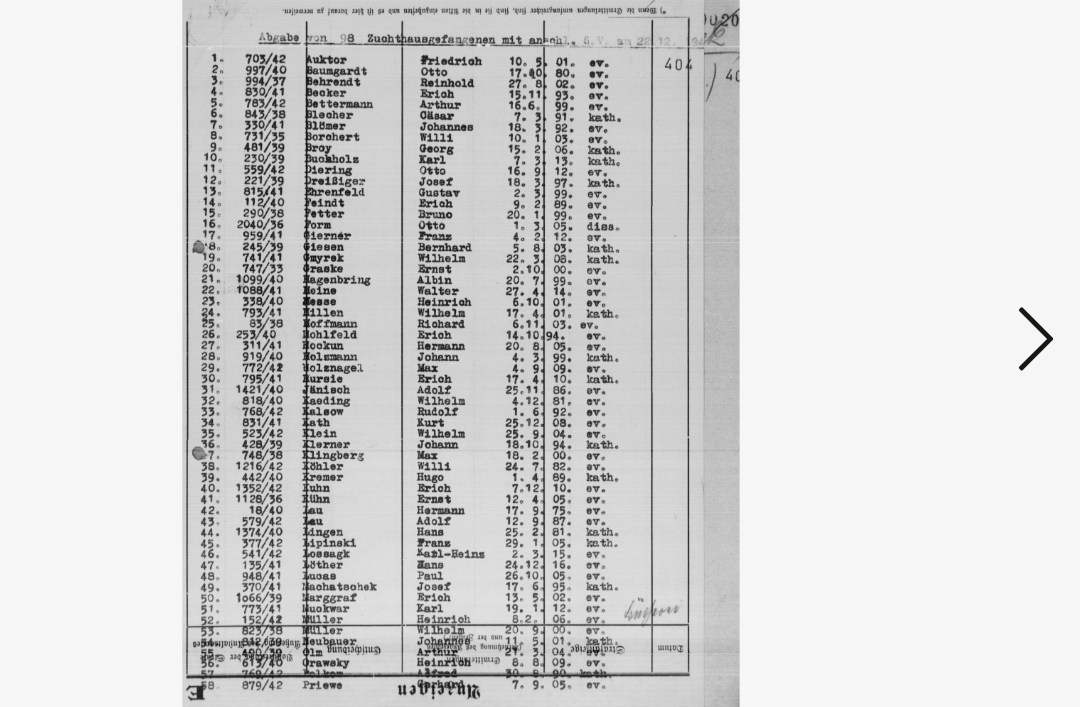 click at bounding box center (922, 302) 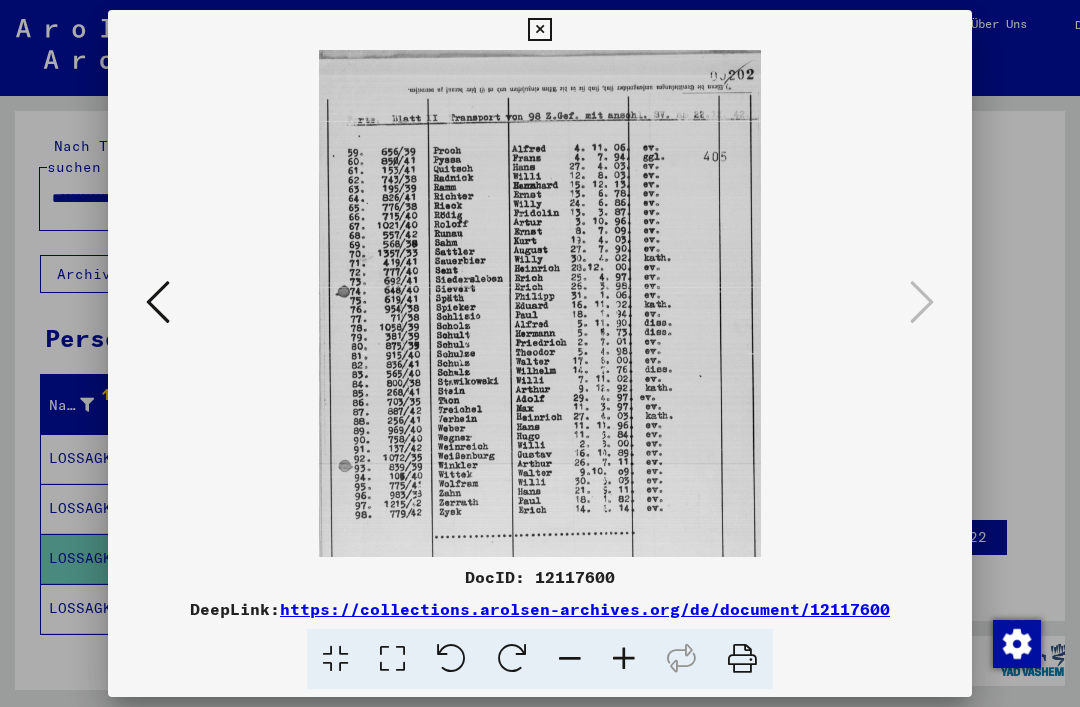 click at bounding box center [539, 30] 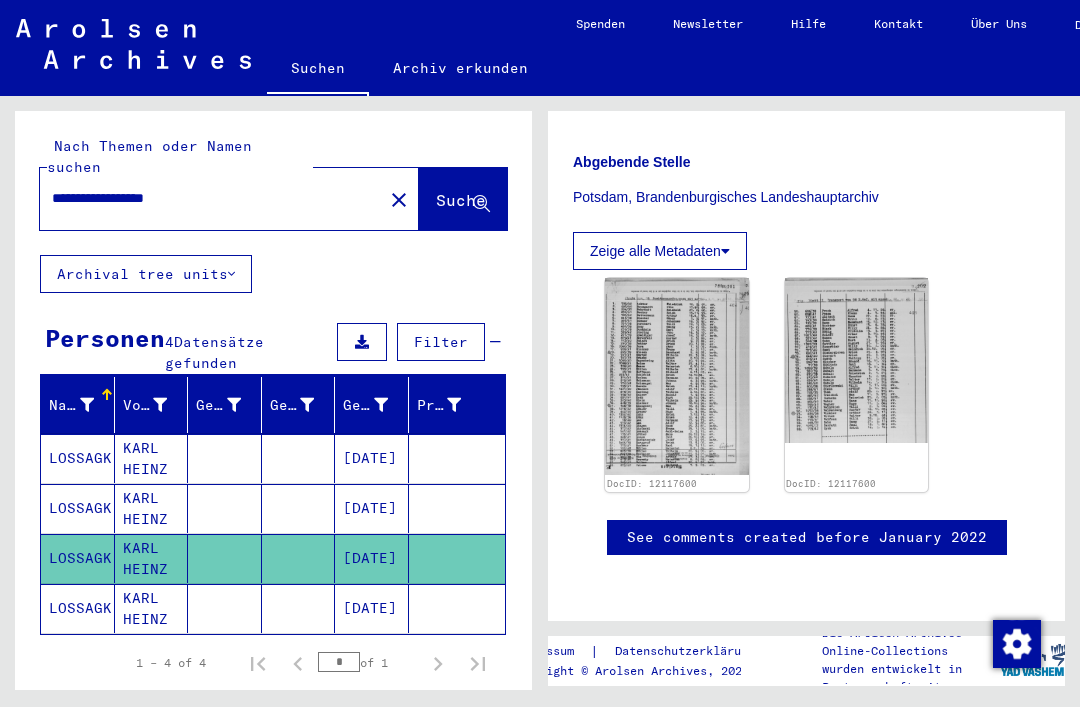 scroll, scrollTop: 781, scrollLeft: 0, axis: vertical 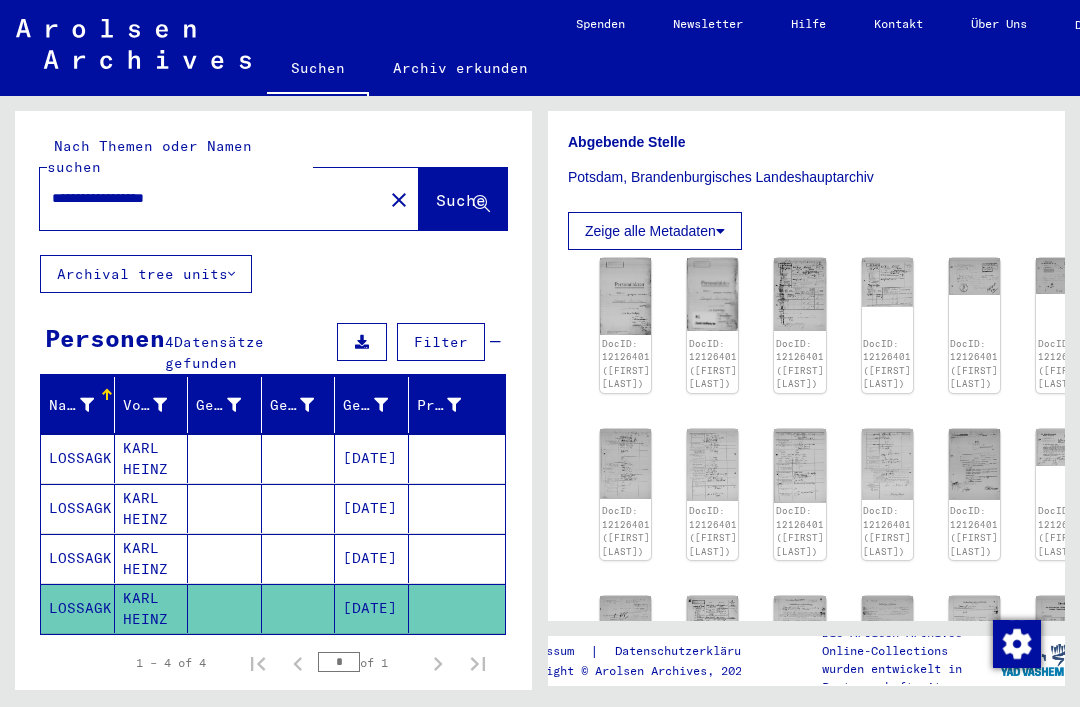click at bounding box center (625, 296) 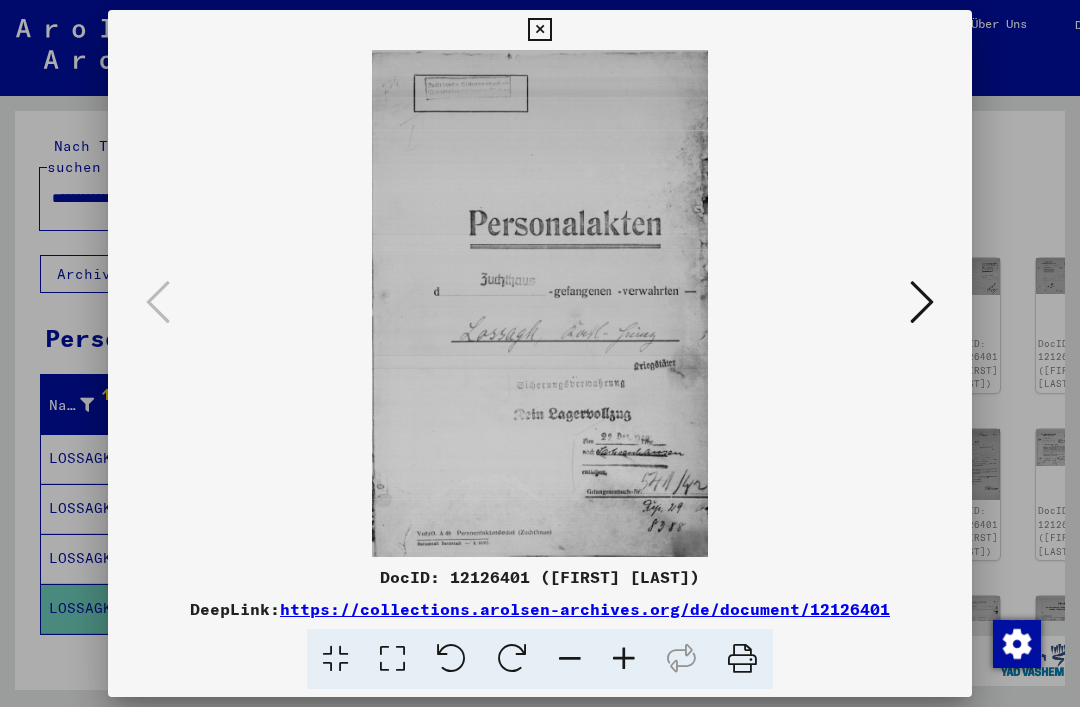 click at bounding box center (922, 302) 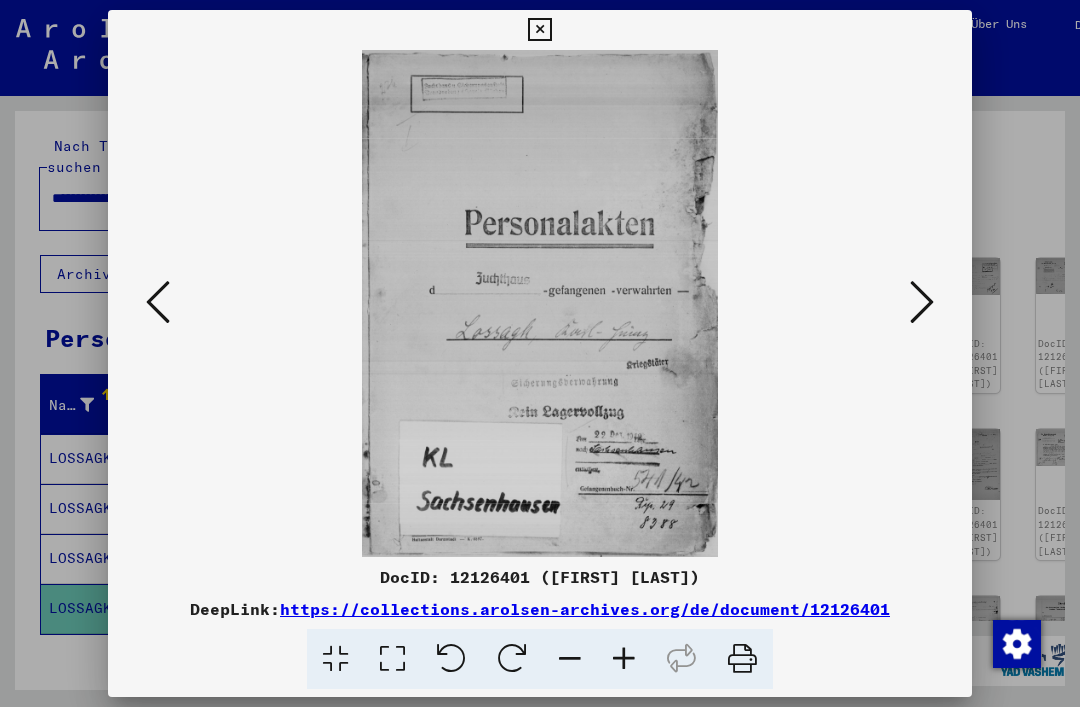 click at bounding box center [922, 302] 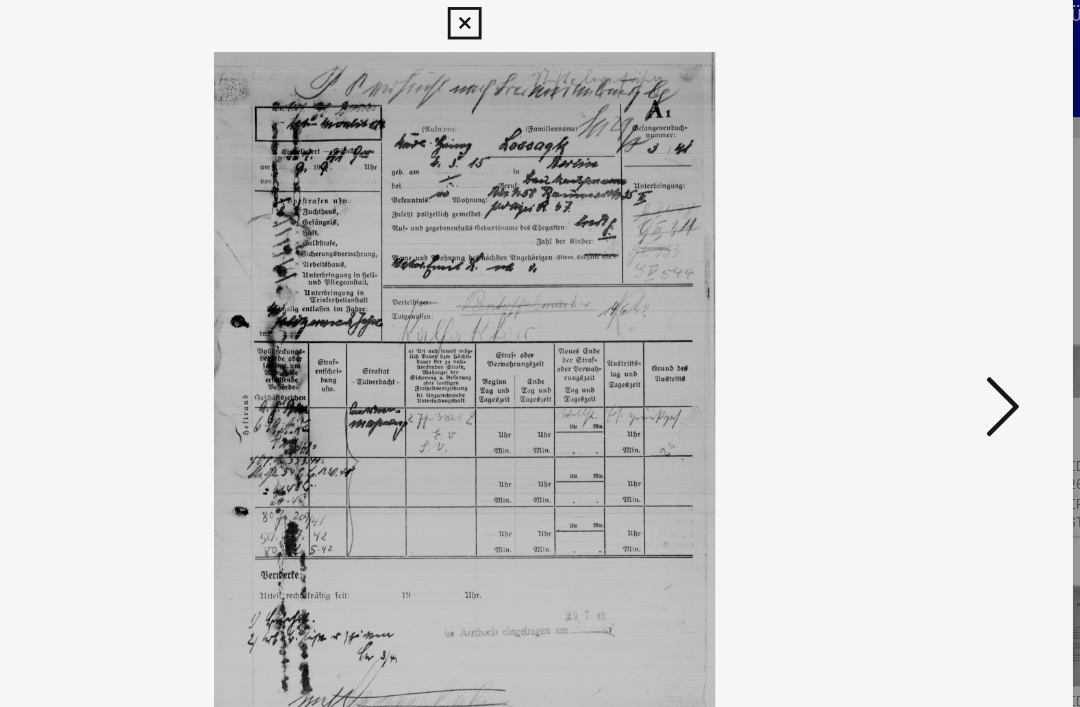 click at bounding box center [922, 302] 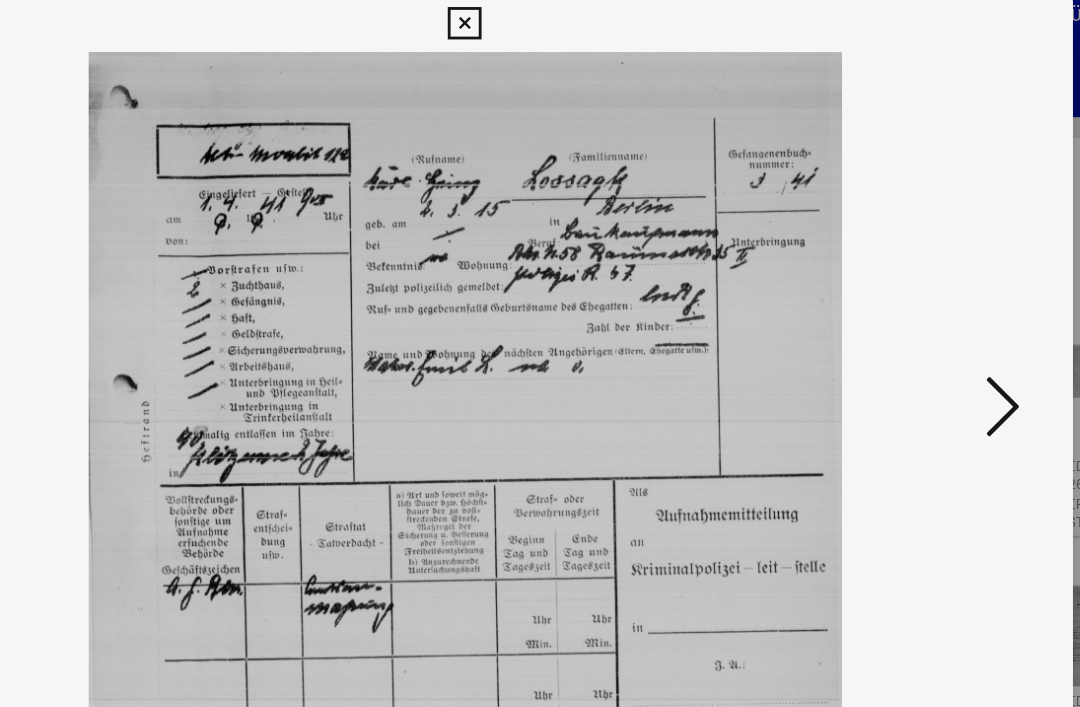 click at bounding box center (922, 302) 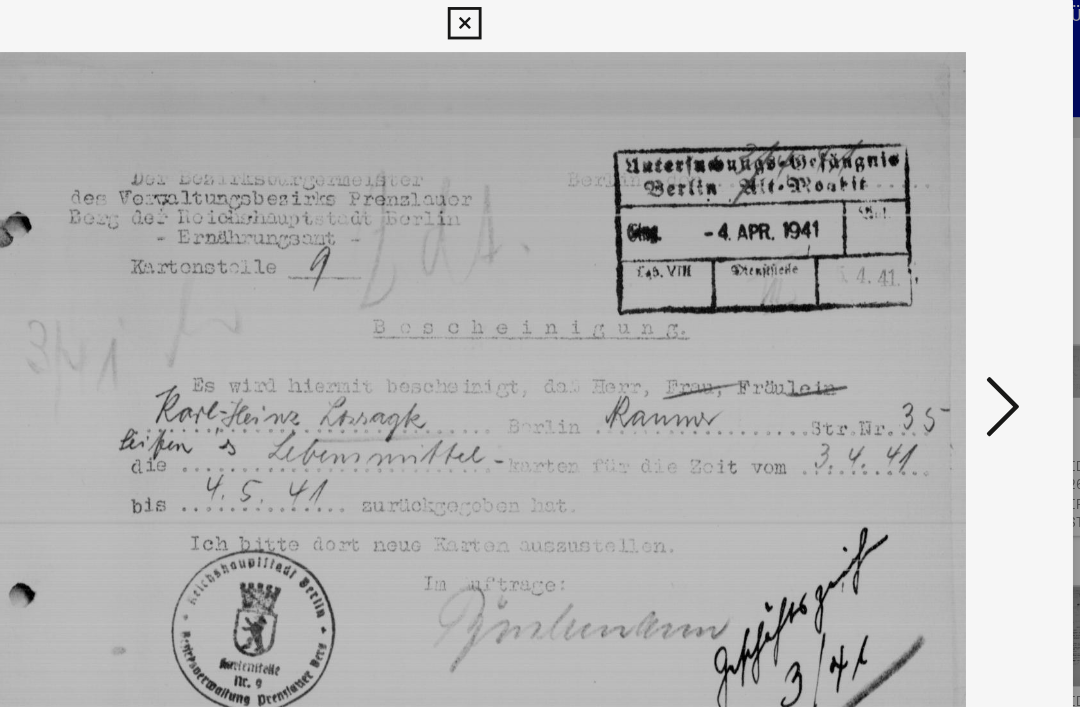 click at bounding box center (922, 302) 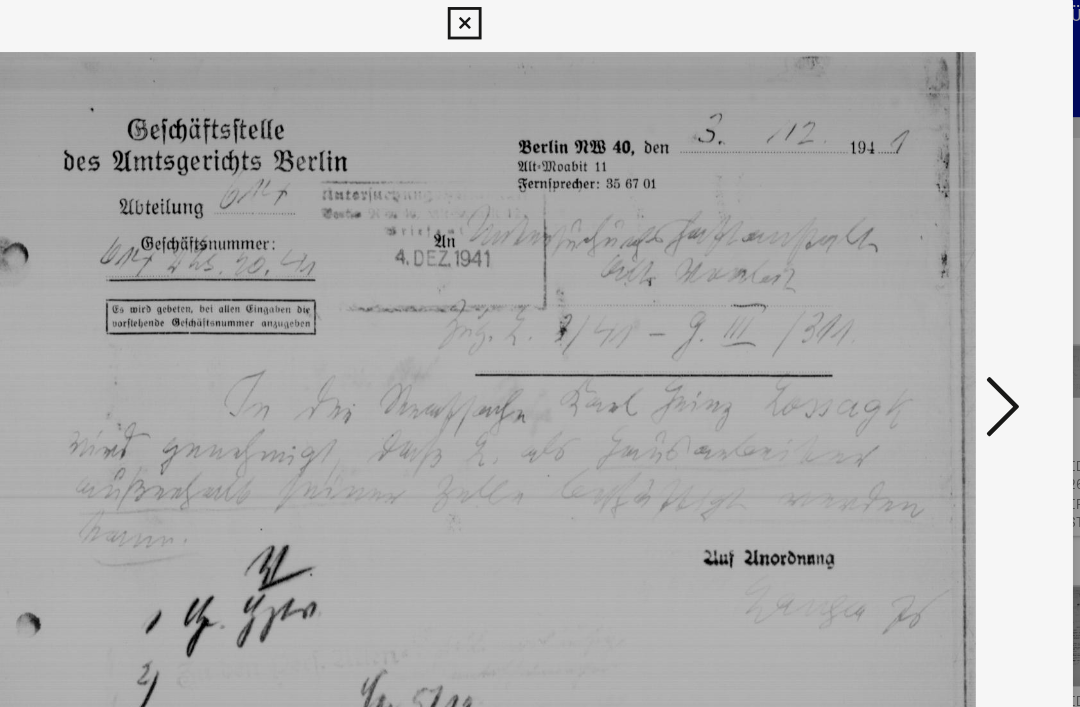 click at bounding box center (922, 302) 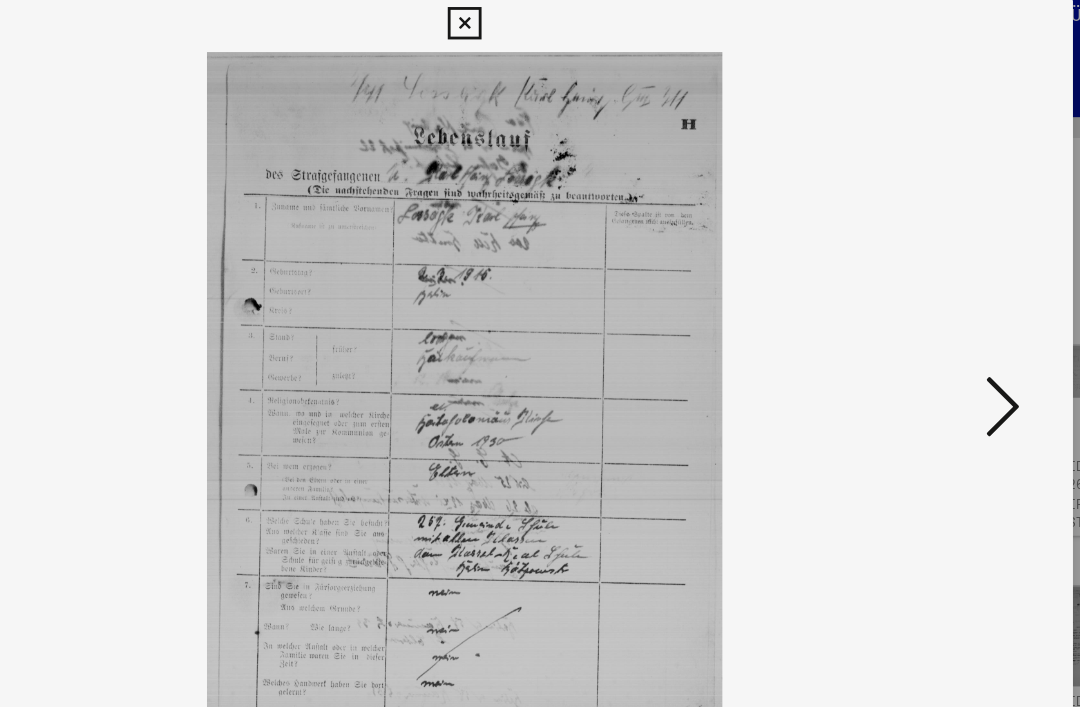 click at bounding box center (922, 302) 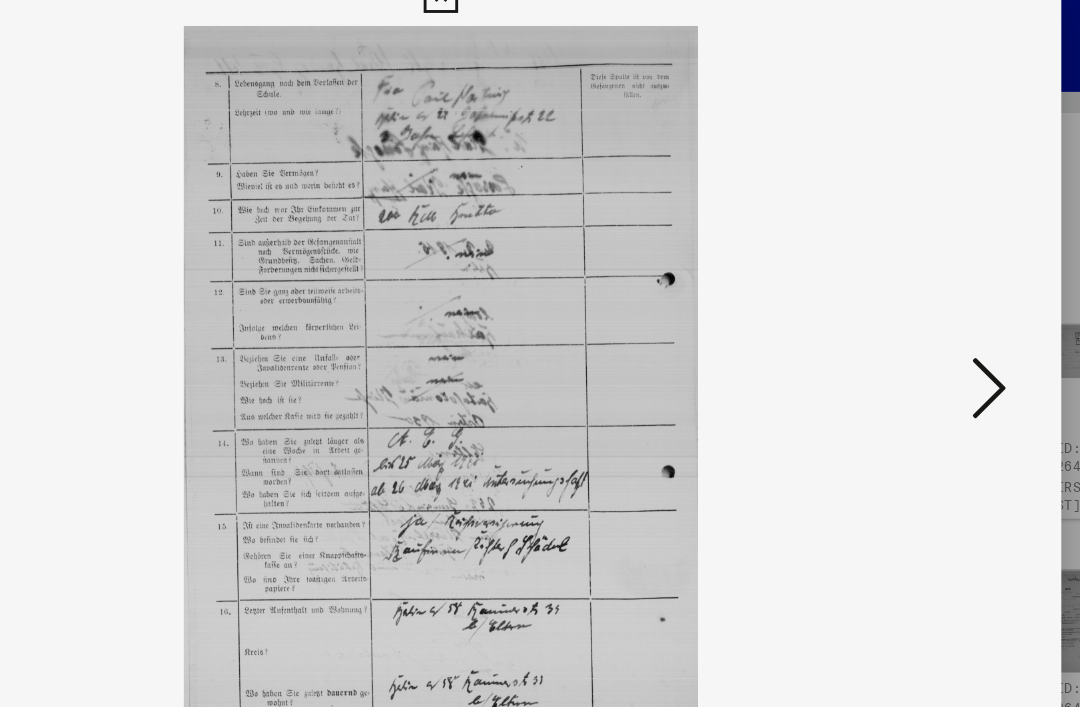 click at bounding box center (922, 302) 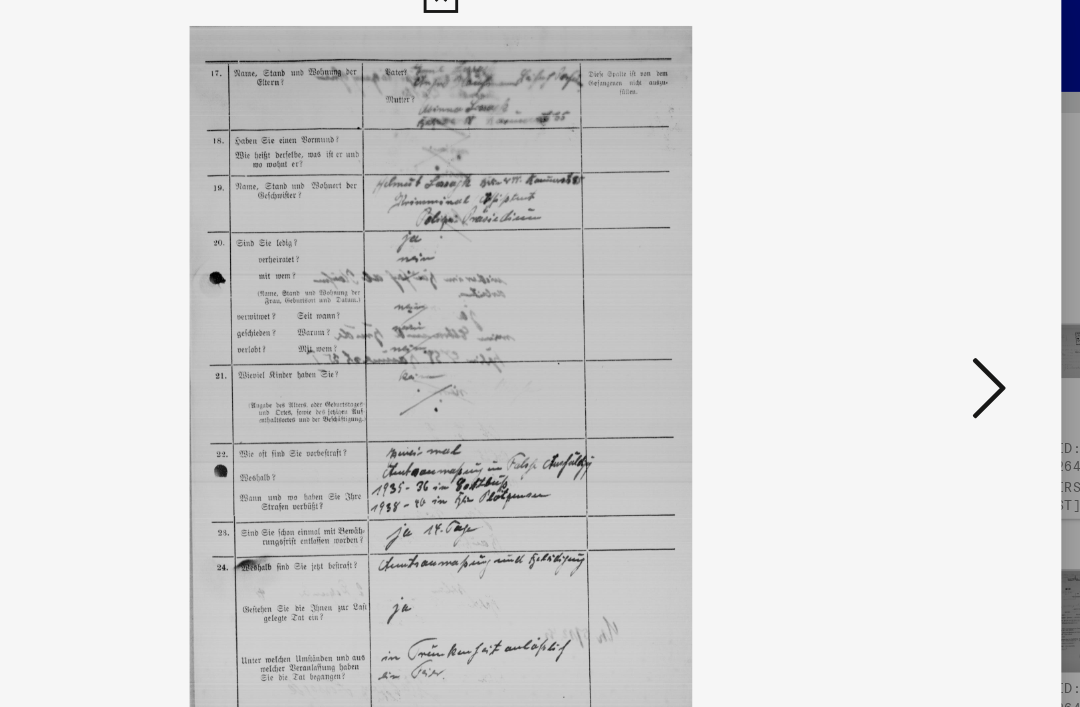 click at bounding box center (922, 302) 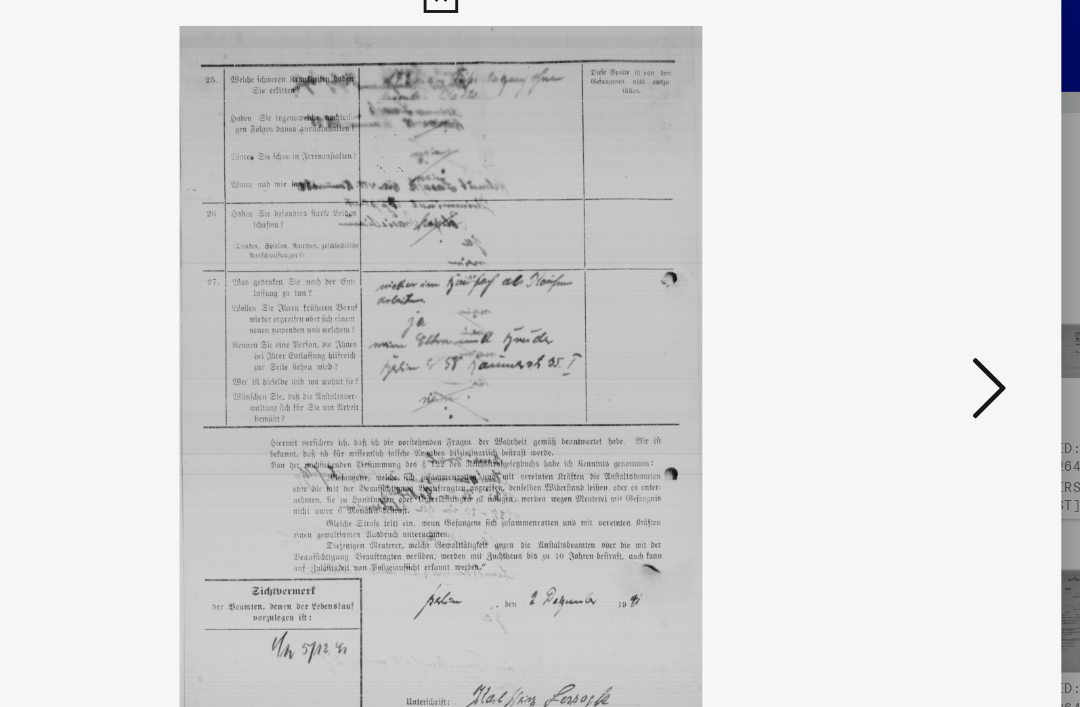 click at bounding box center (922, 302) 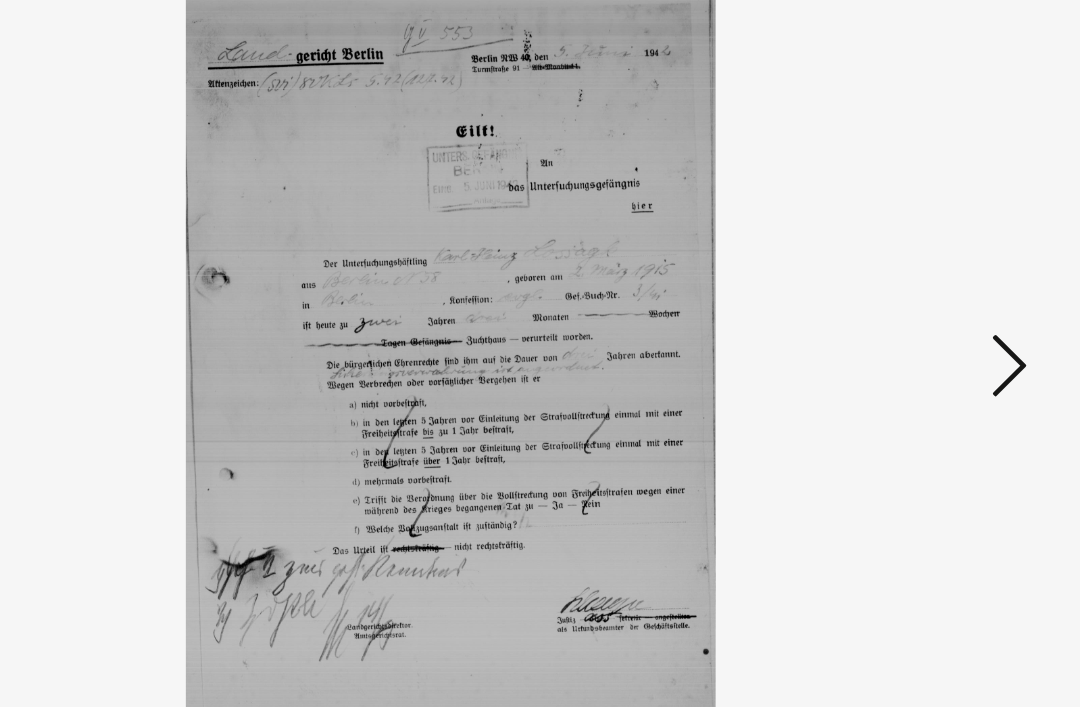 click at bounding box center (922, 302) 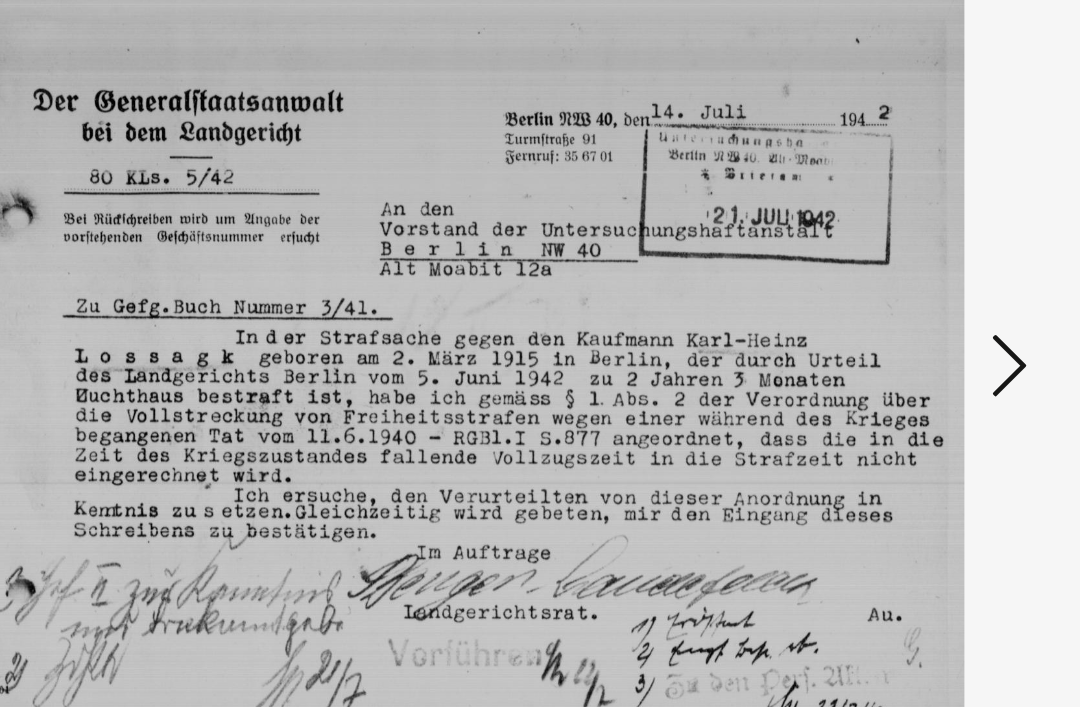 click at bounding box center (922, 302) 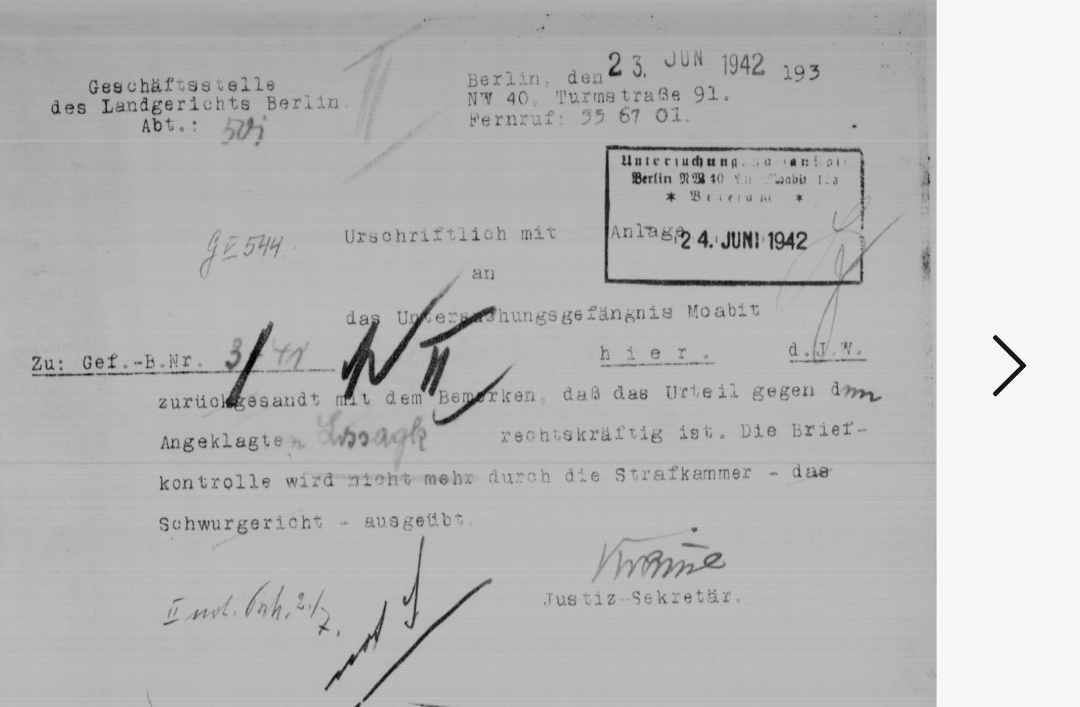 click at bounding box center (922, 302) 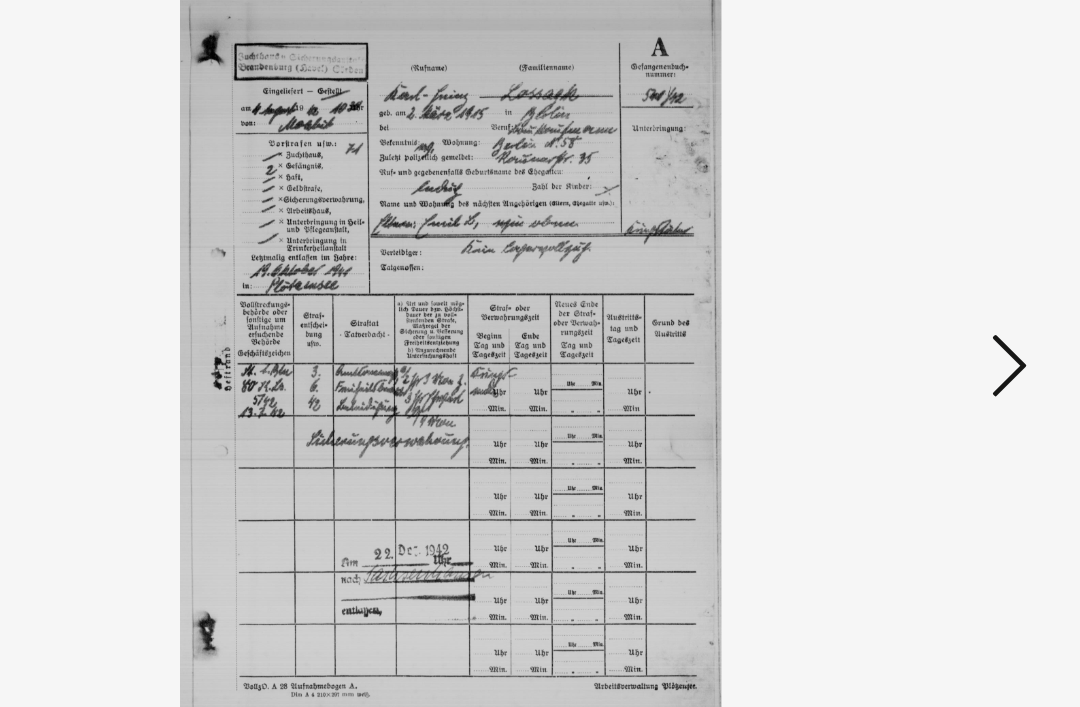 click at bounding box center (922, 302) 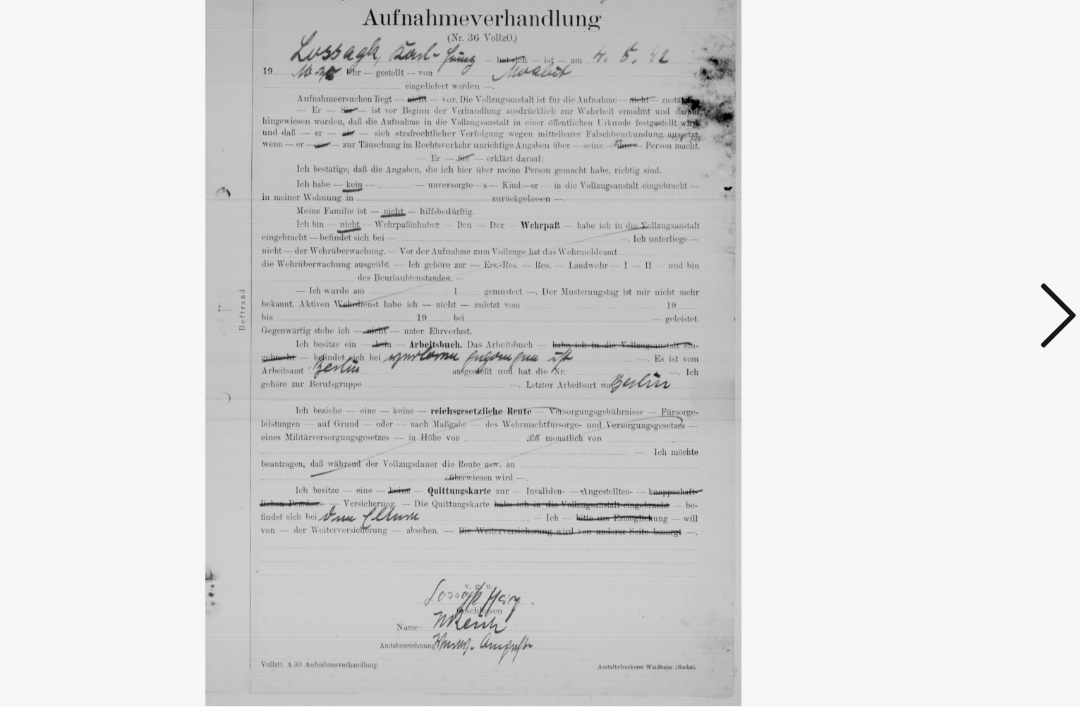 click at bounding box center (922, 302) 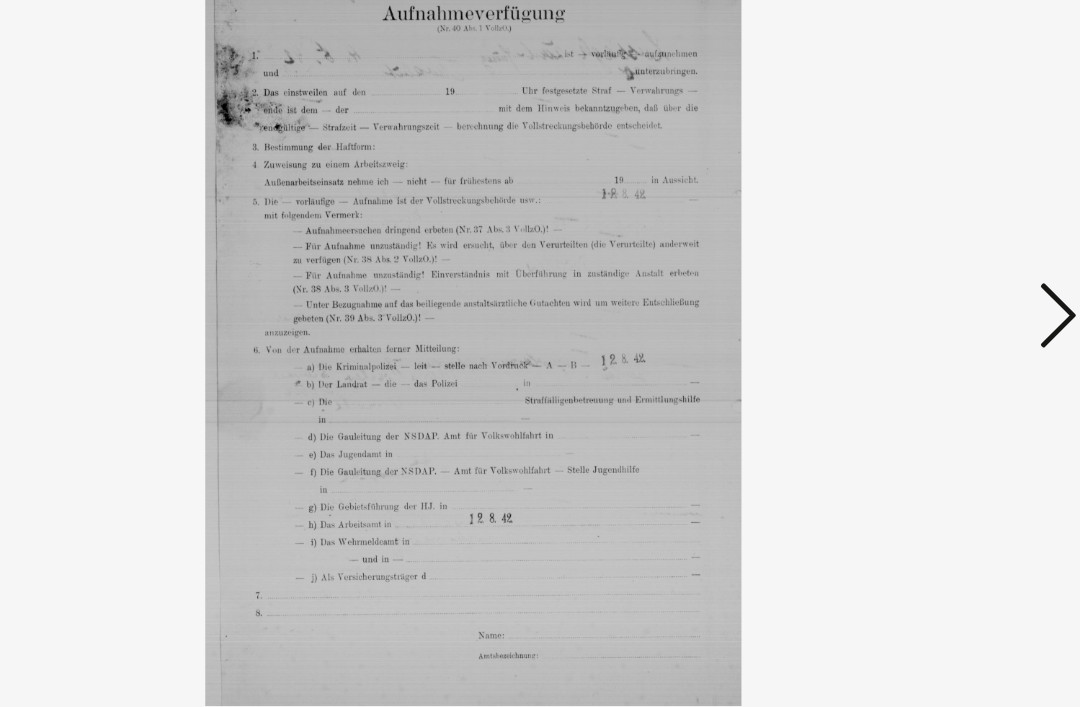 click at bounding box center (922, 302) 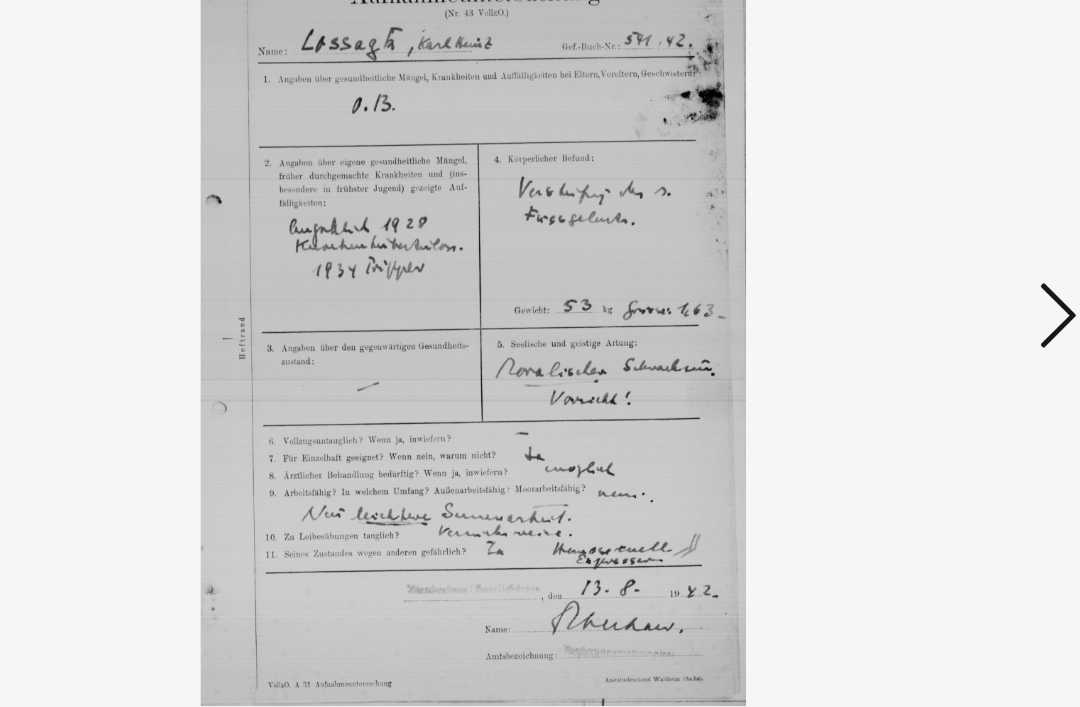 click at bounding box center [922, 302] 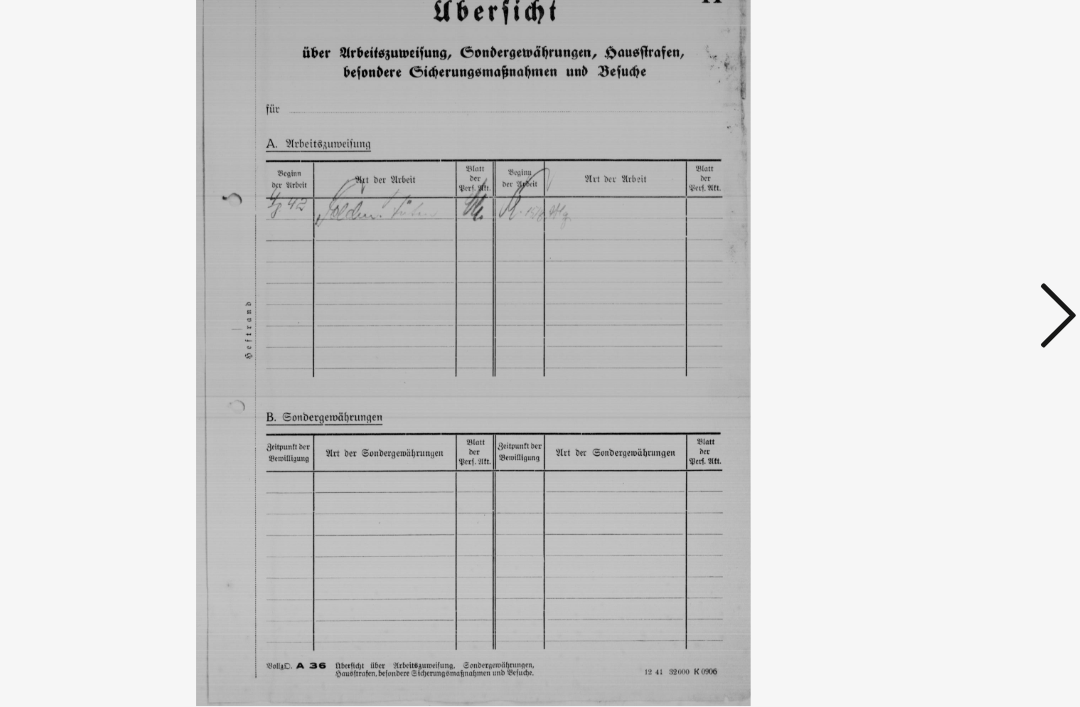 click at bounding box center [922, 303] 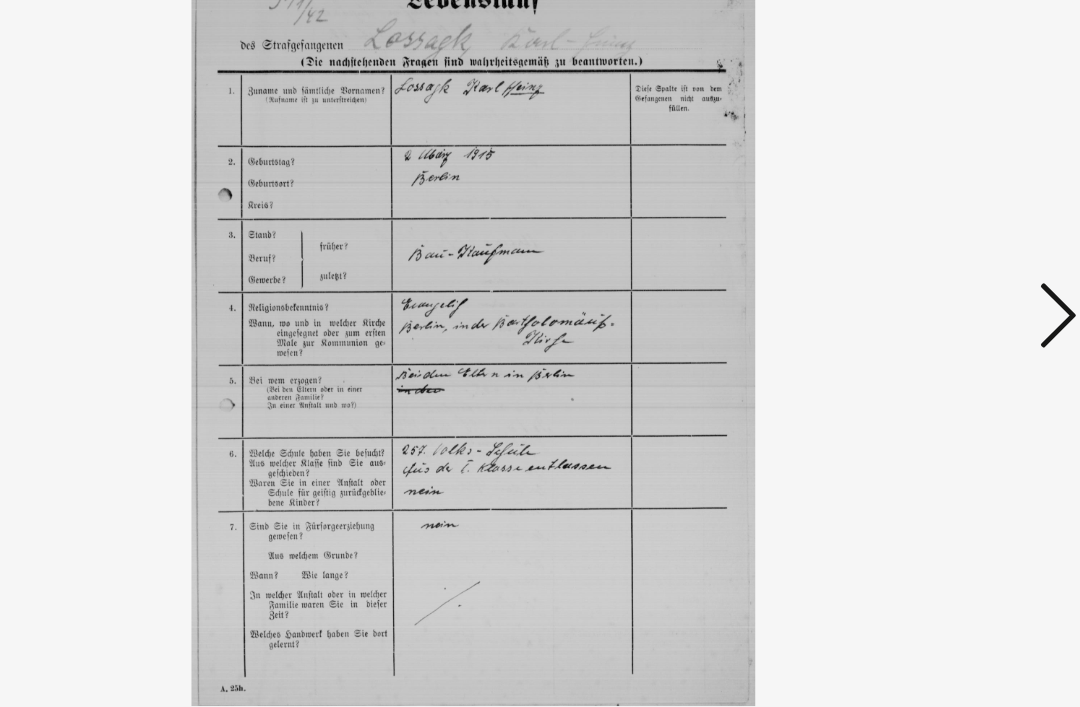 click at bounding box center [922, 302] 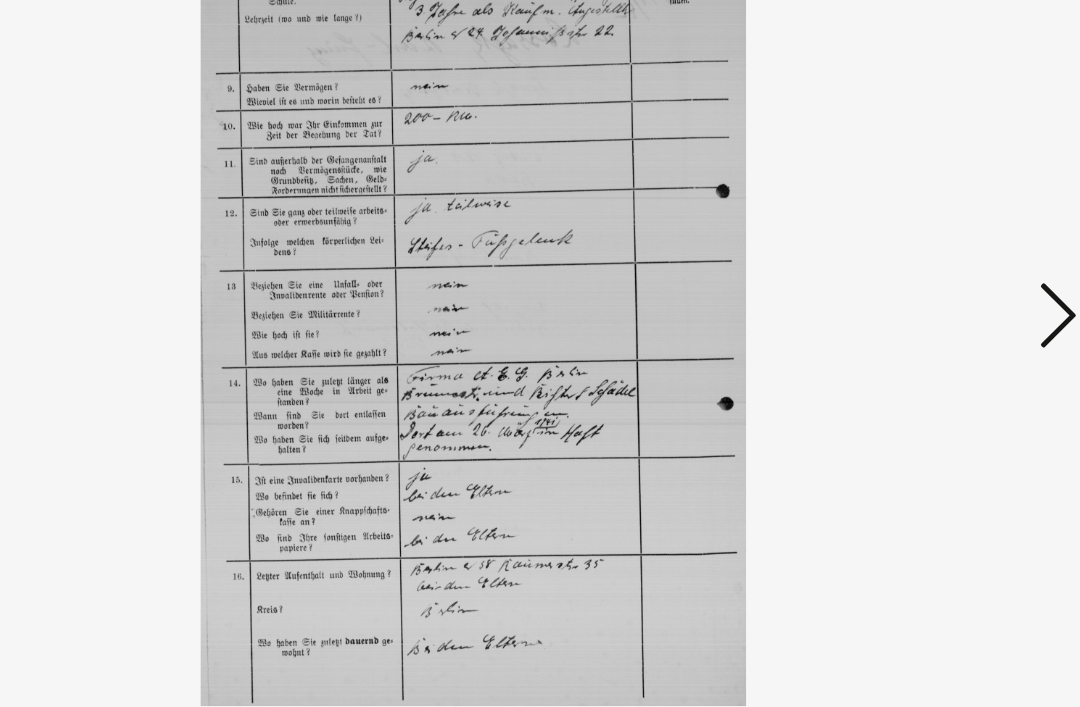 click at bounding box center (922, 302) 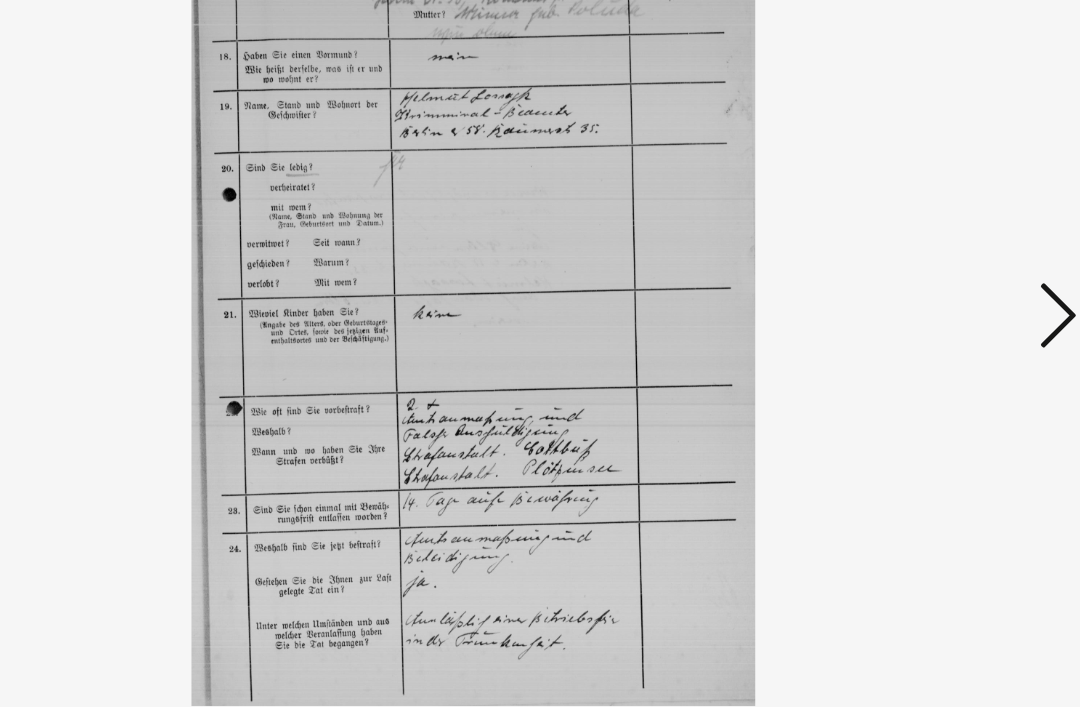 click at bounding box center [922, 302] 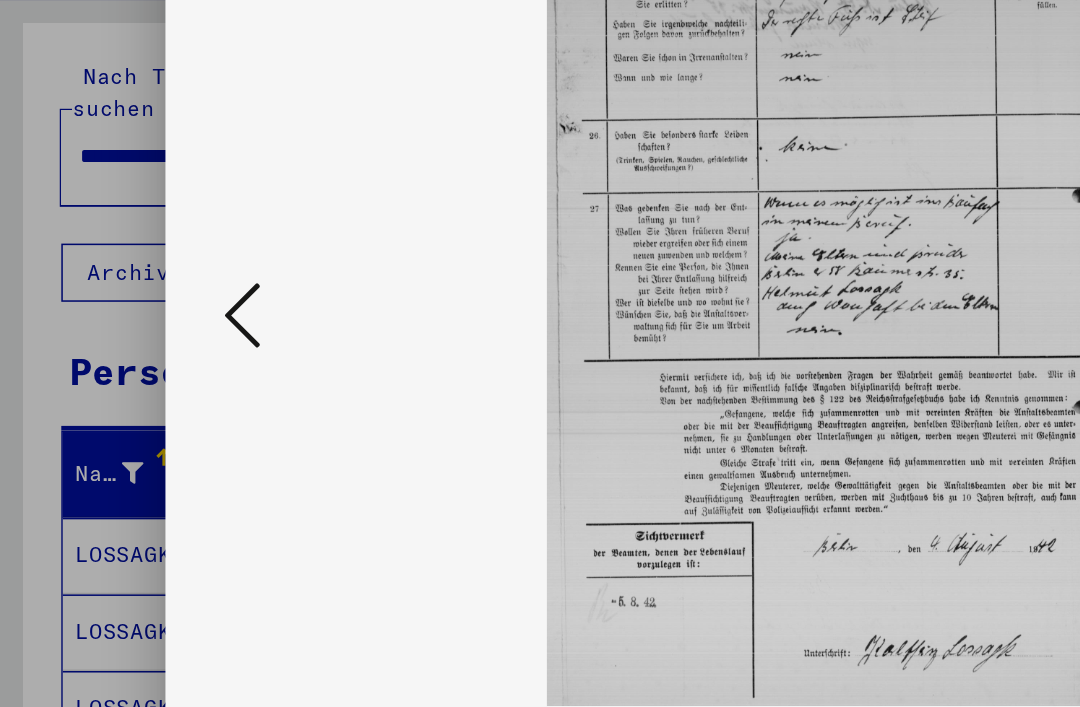 click at bounding box center [158, 302] 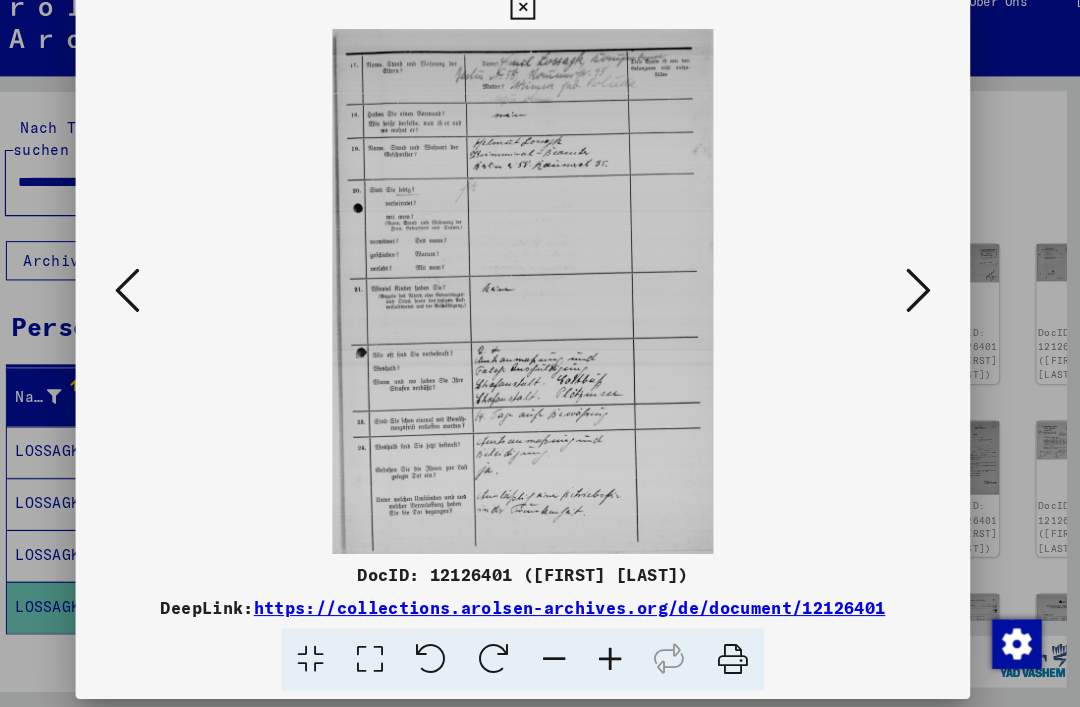 click at bounding box center (922, 302) 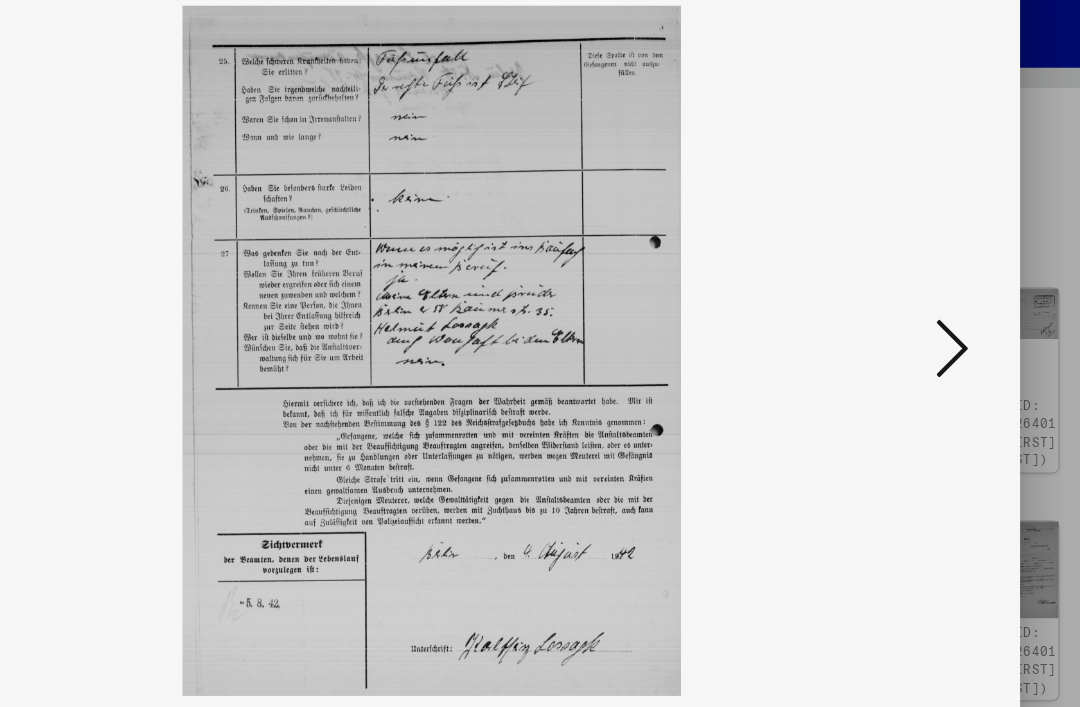 click at bounding box center [922, 302] 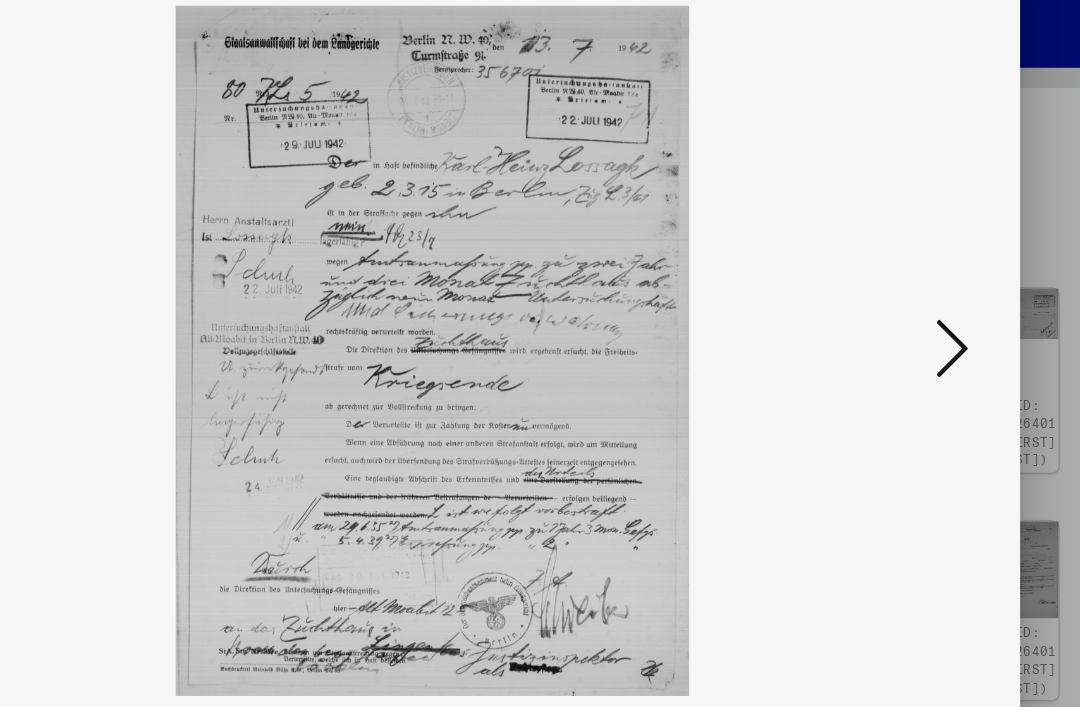 click at bounding box center [922, 302] 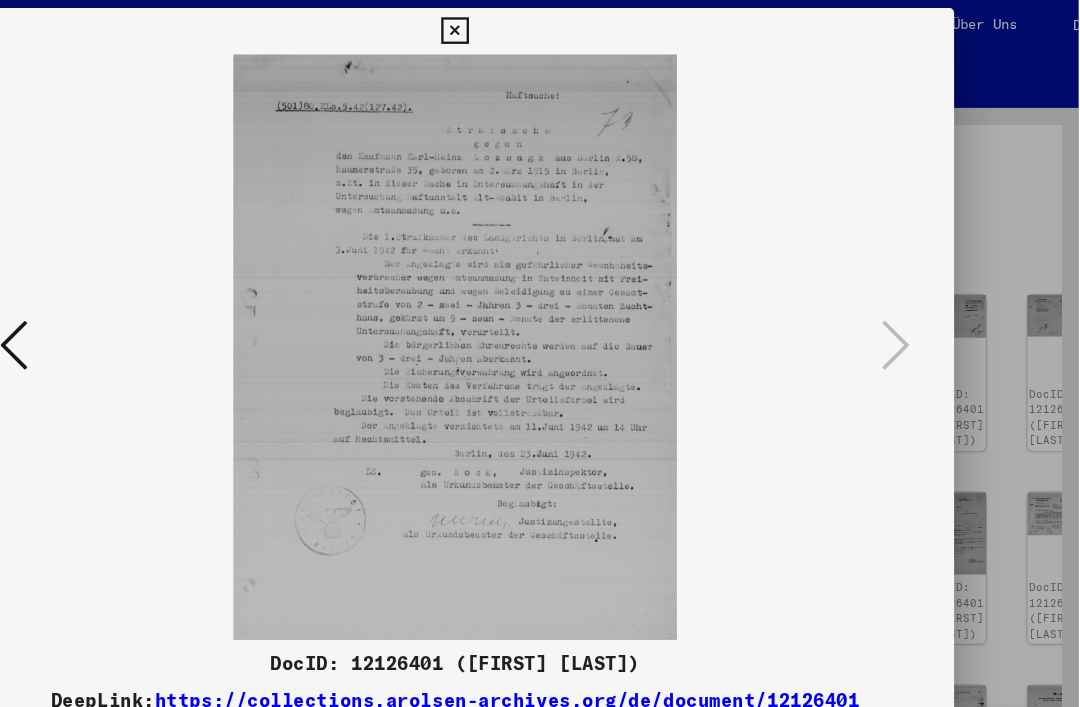 click at bounding box center [539, 30] 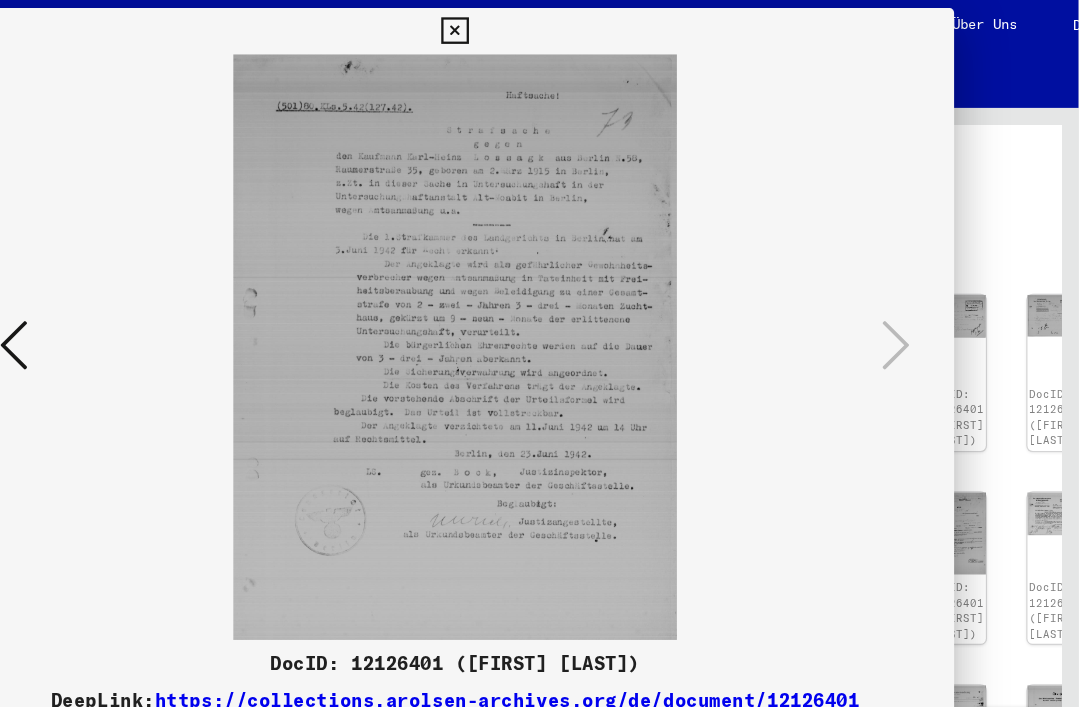 scroll, scrollTop: 0, scrollLeft: 1, axis: horizontal 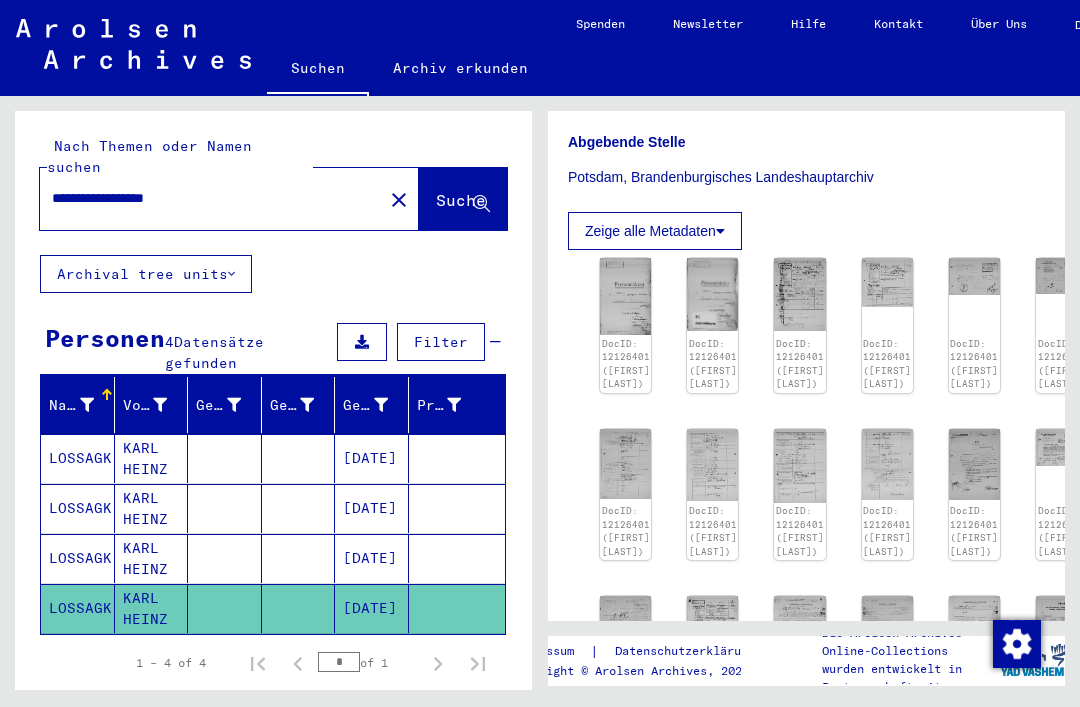 click on "**********" at bounding box center (211, 198) 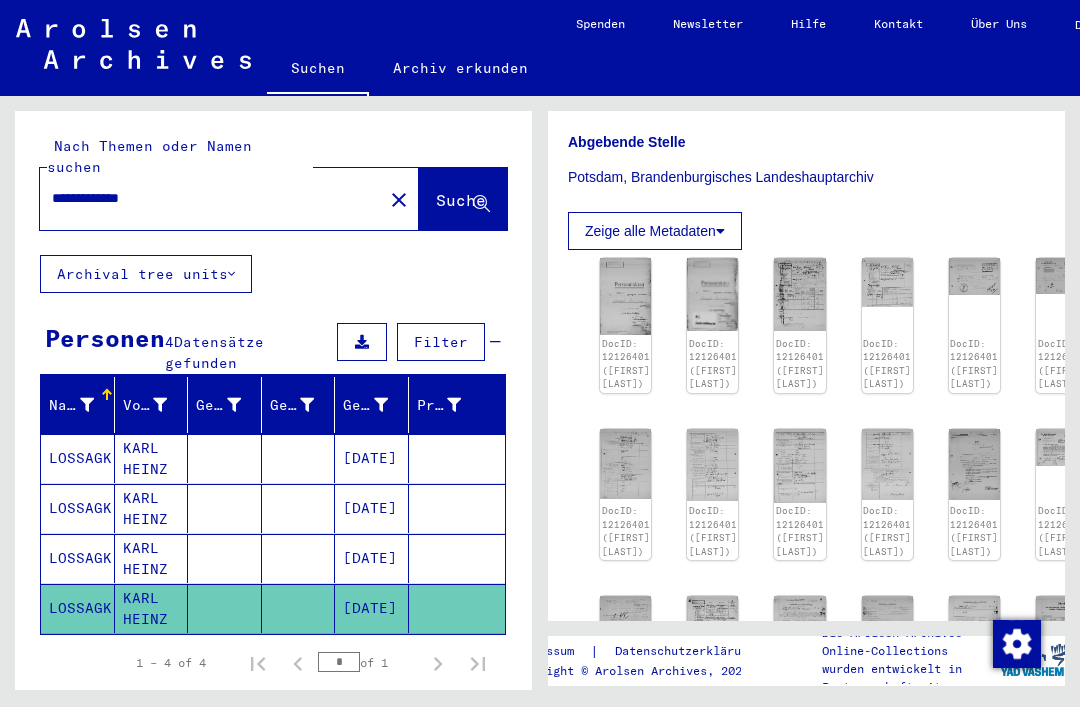 click on "Suche" at bounding box center [461, 200] 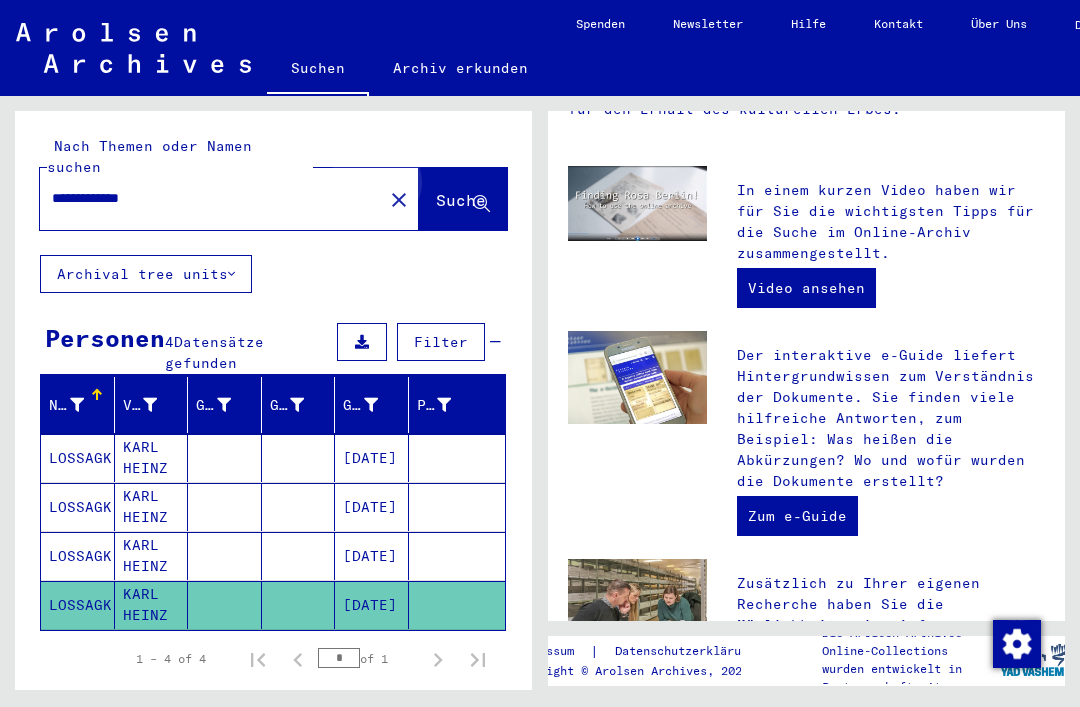 scroll, scrollTop: 0, scrollLeft: 0, axis: both 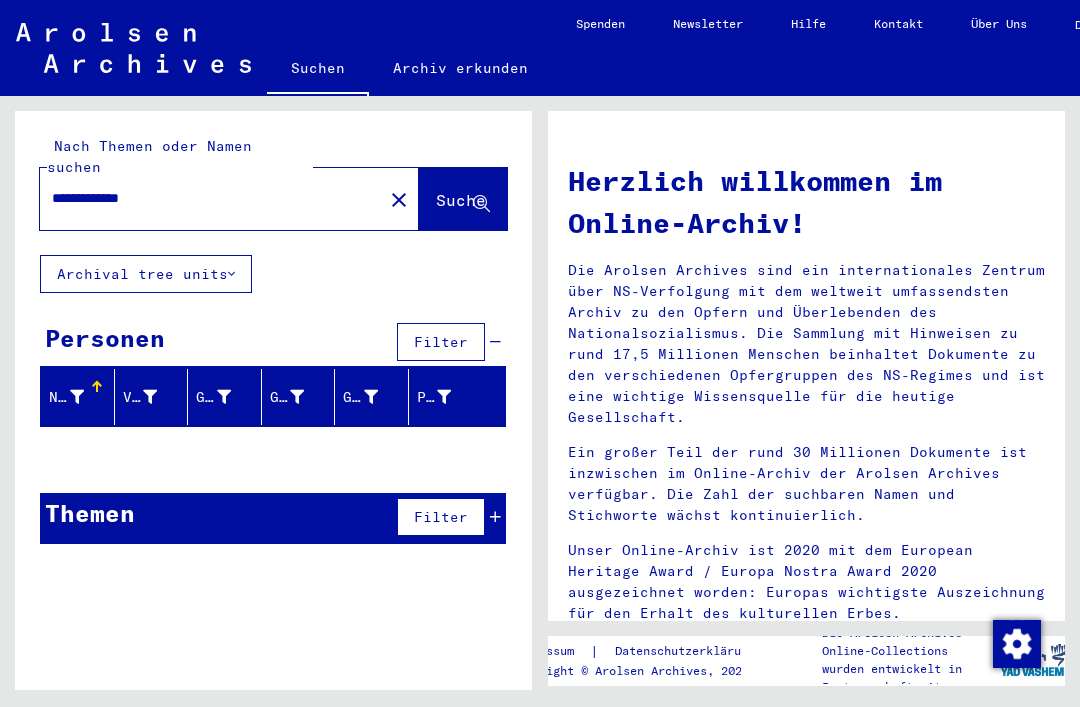 click on "**********" at bounding box center (205, 198) 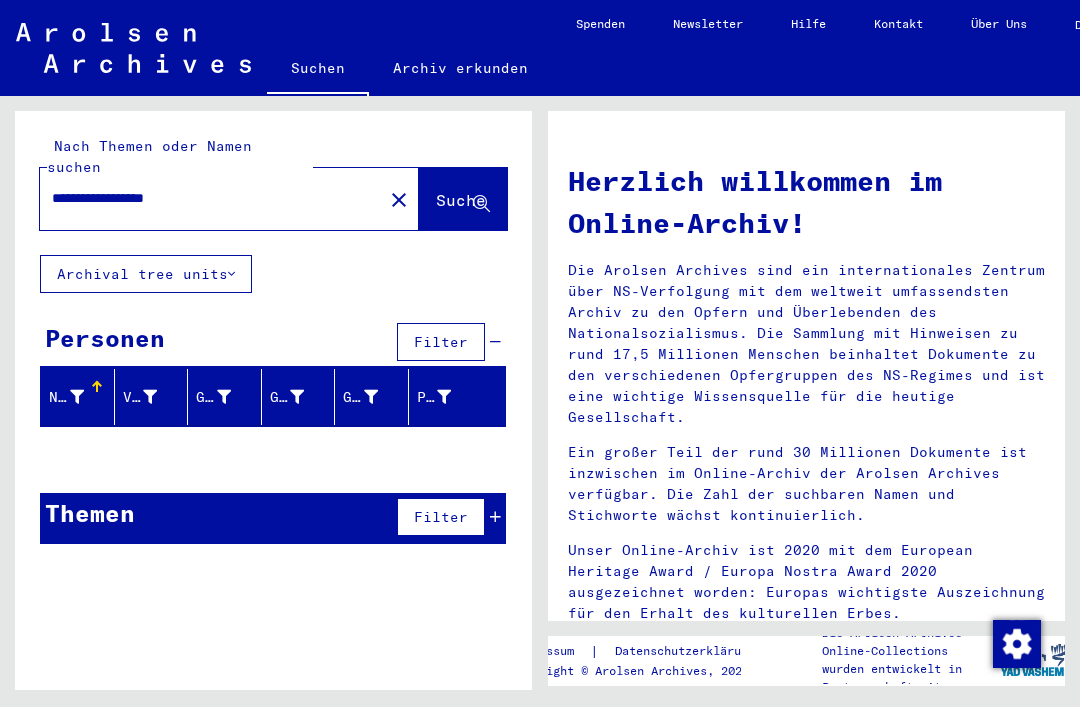 type on "**********" 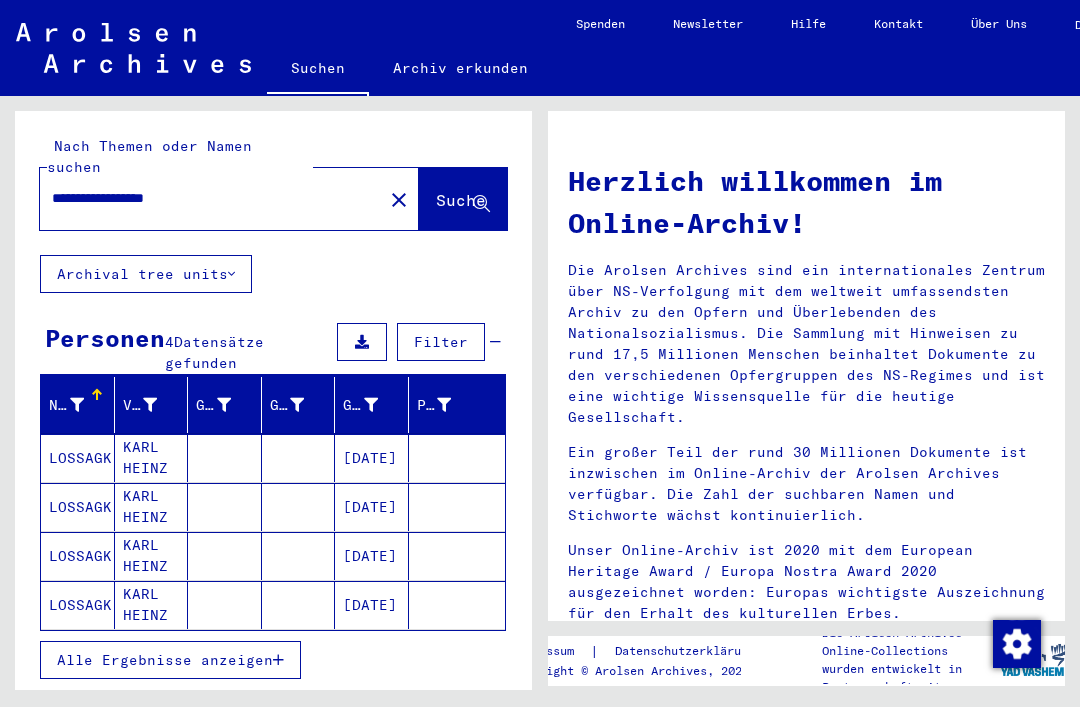 scroll, scrollTop: 0, scrollLeft: 0, axis: both 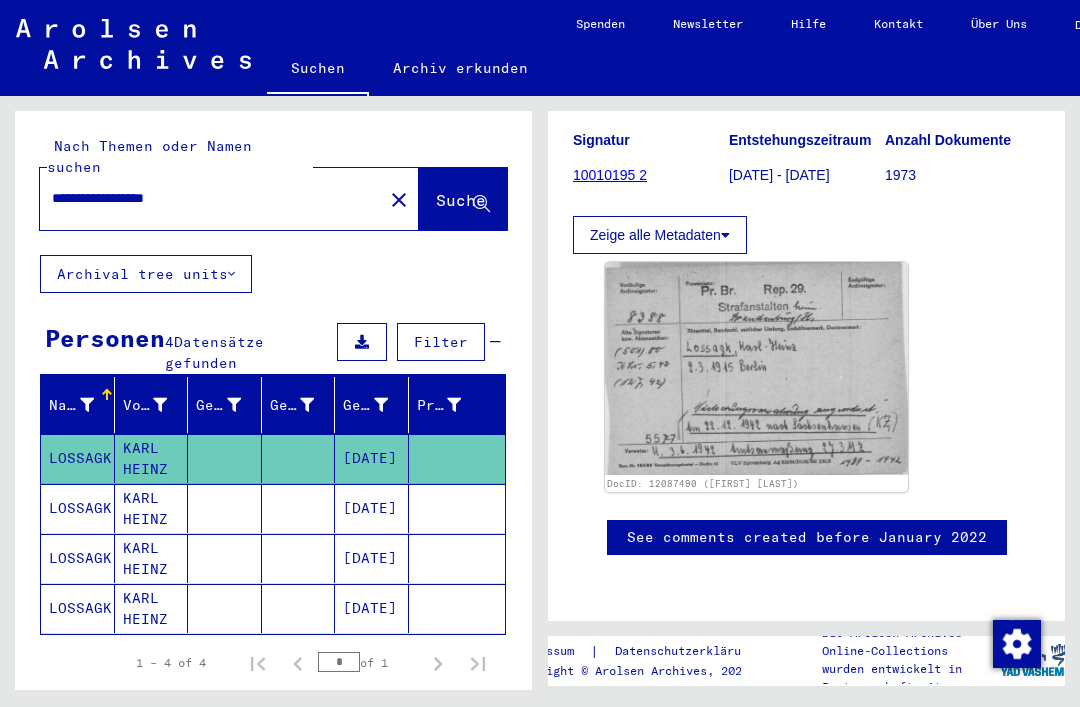 click at bounding box center (756, 368) 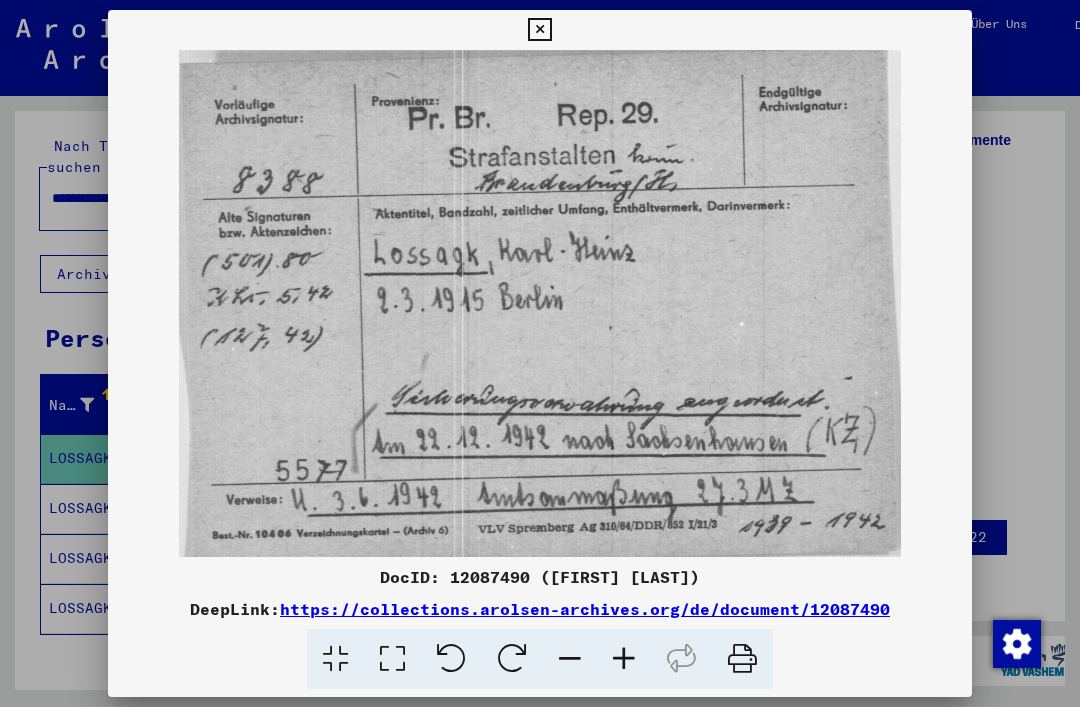 click at bounding box center (539, 30) 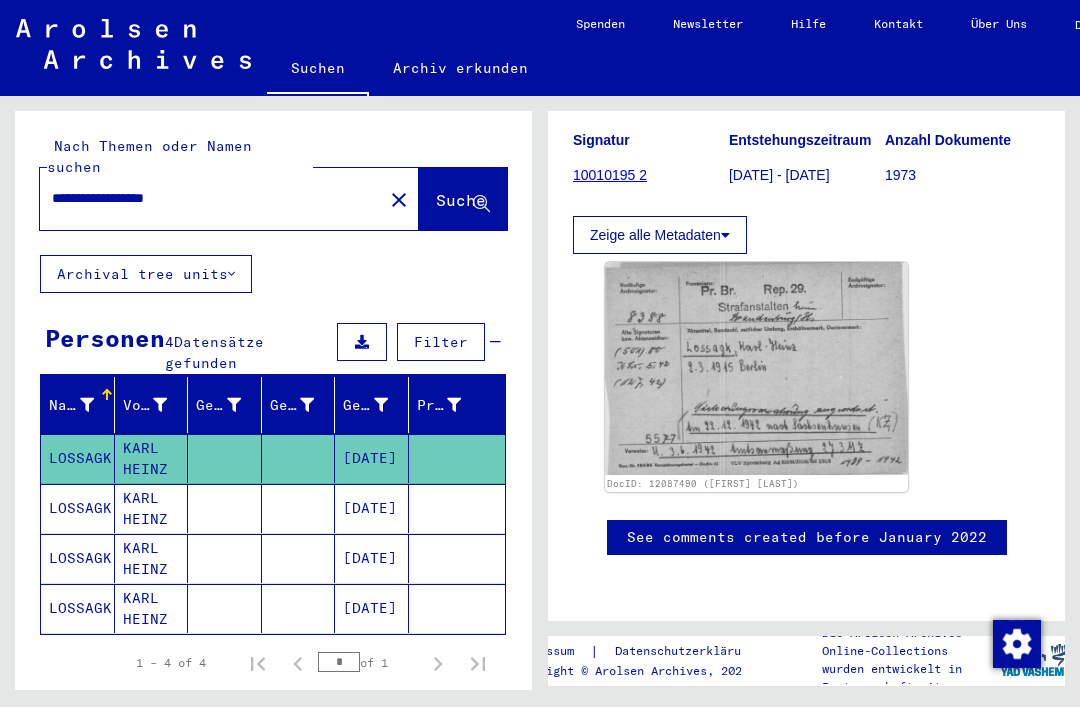 click on "[DATE]" at bounding box center [372, 458] 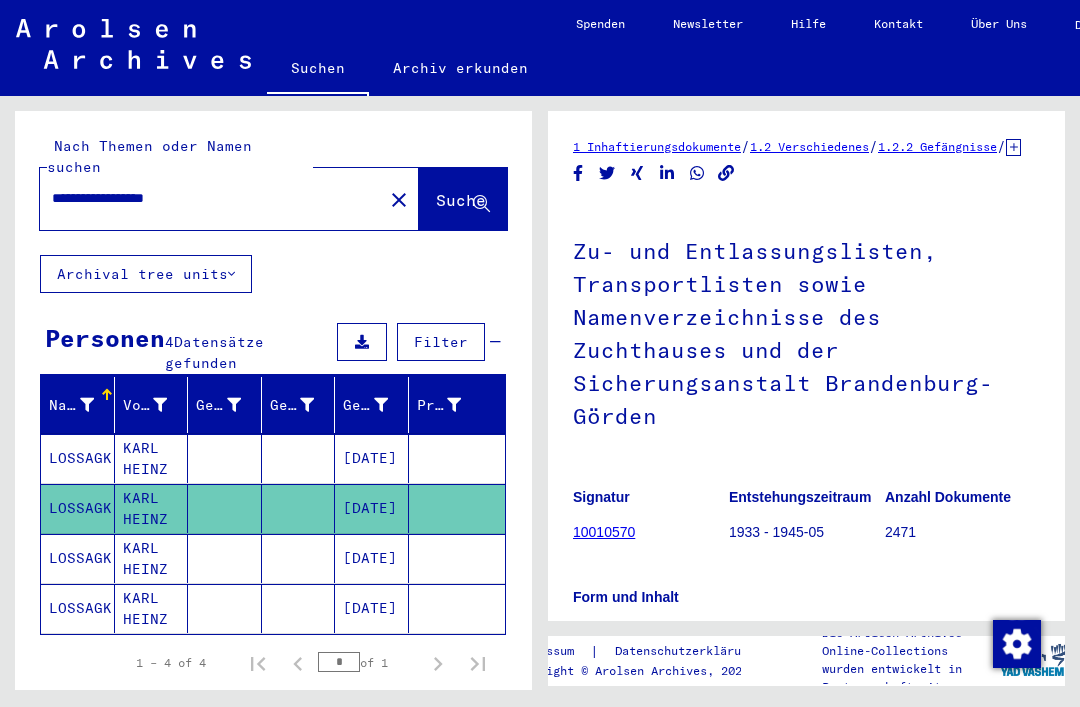 scroll, scrollTop: 0, scrollLeft: 0, axis: both 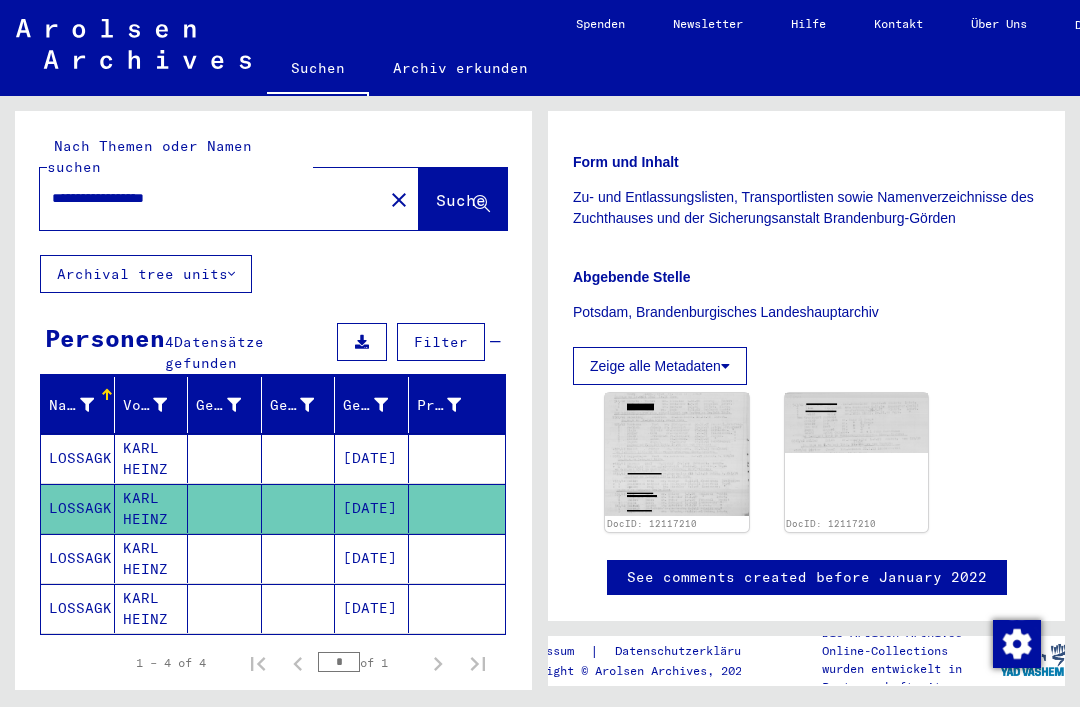 click at bounding box center [677, 454] 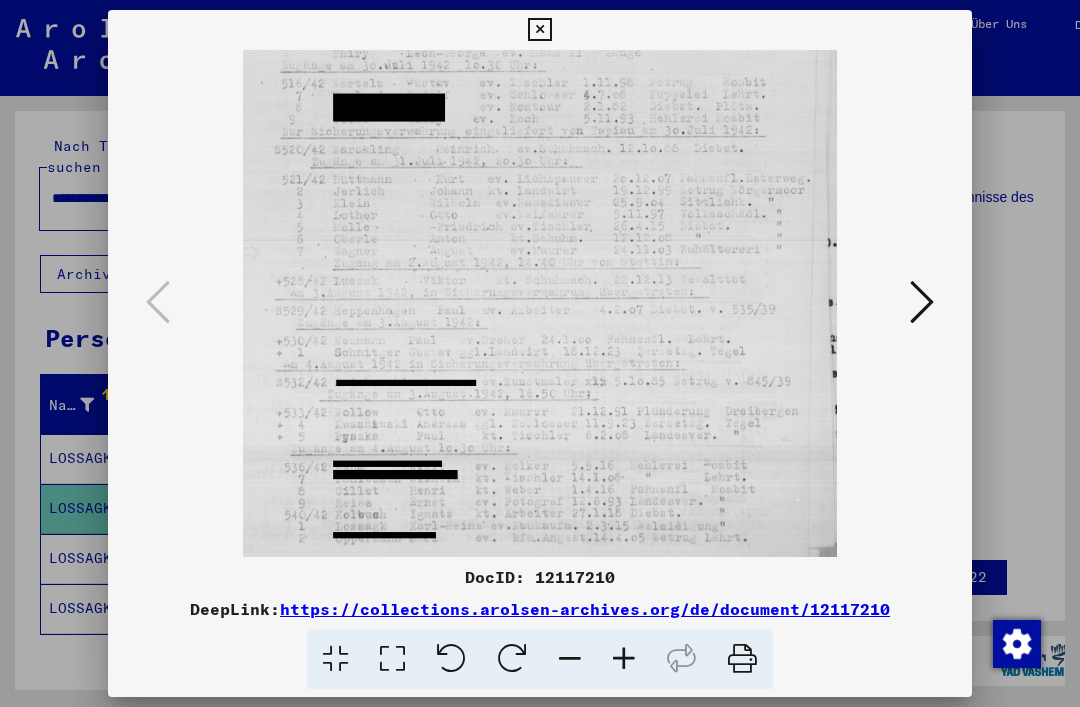 click at bounding box center [922, 302] 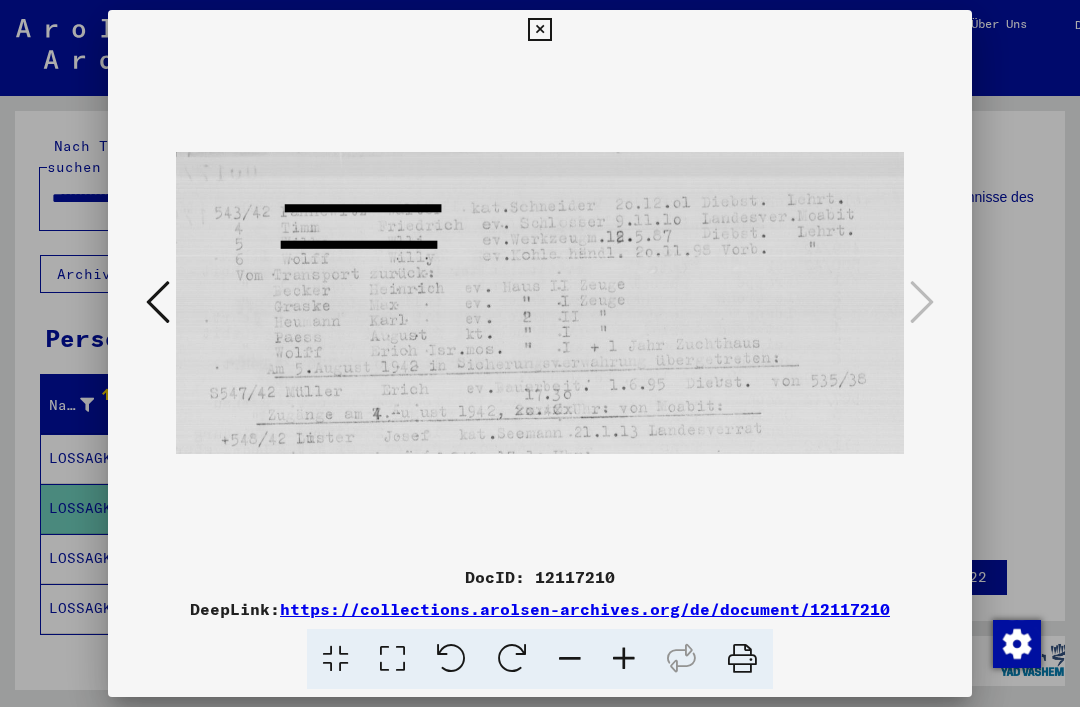 click at bounding box center (539, 30) 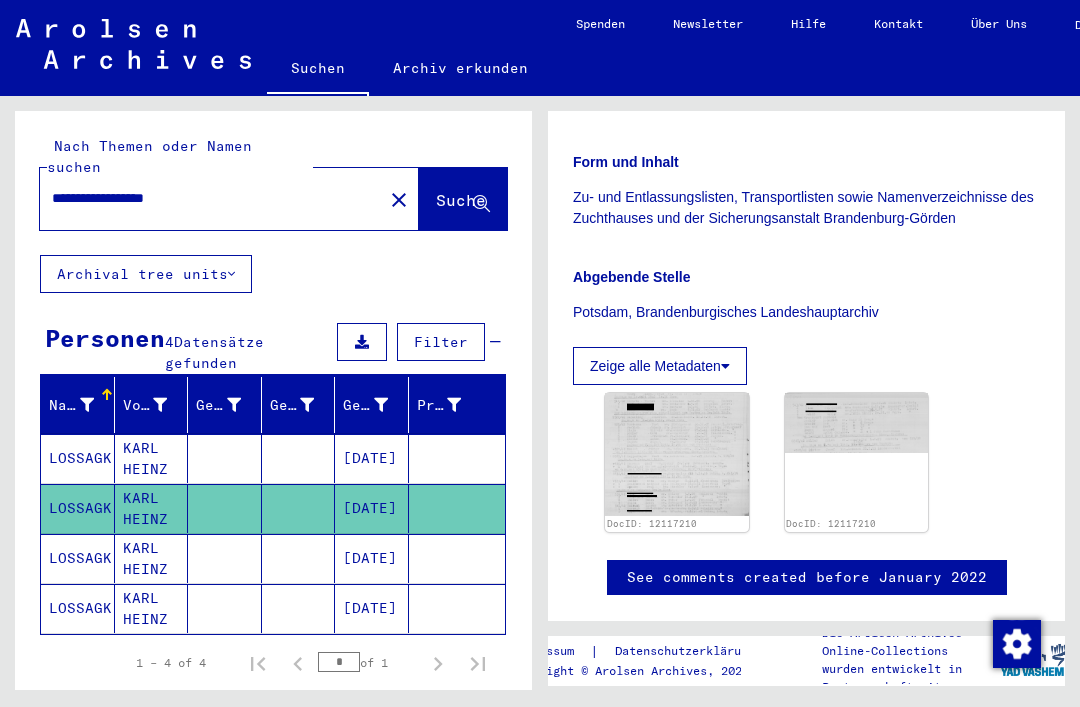 click at bounding box center [457, 458] 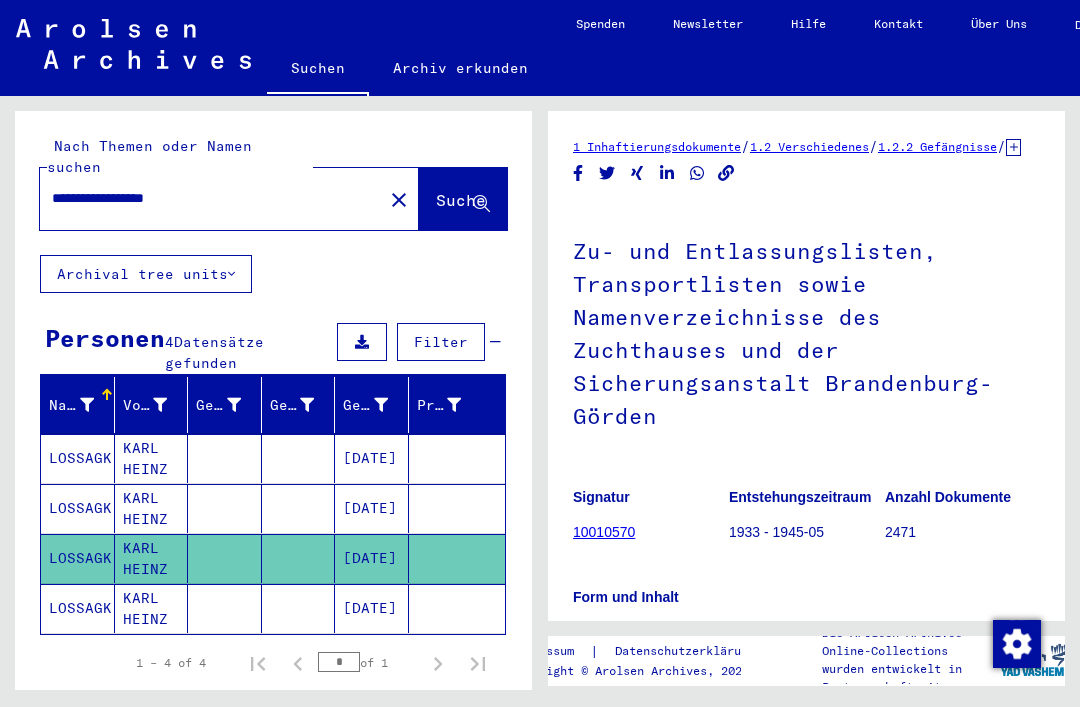 scroll, scrollTop: 0, scrollLeft: 0, axis: both 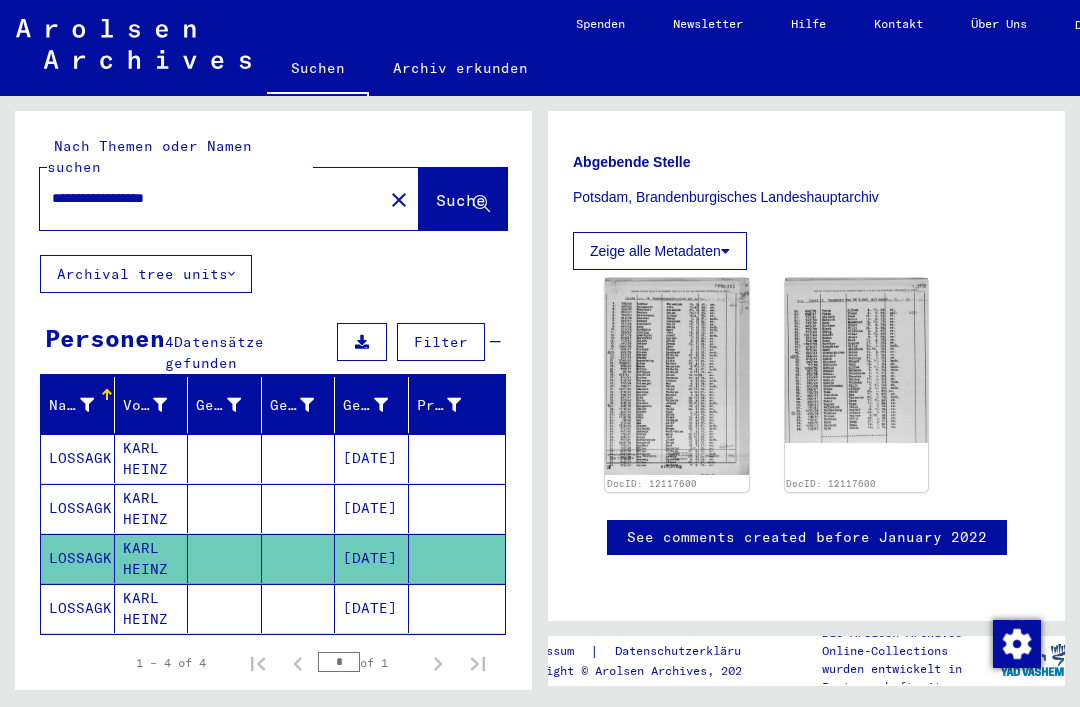 click on "[DATE]" at bounding box center [372, 458] 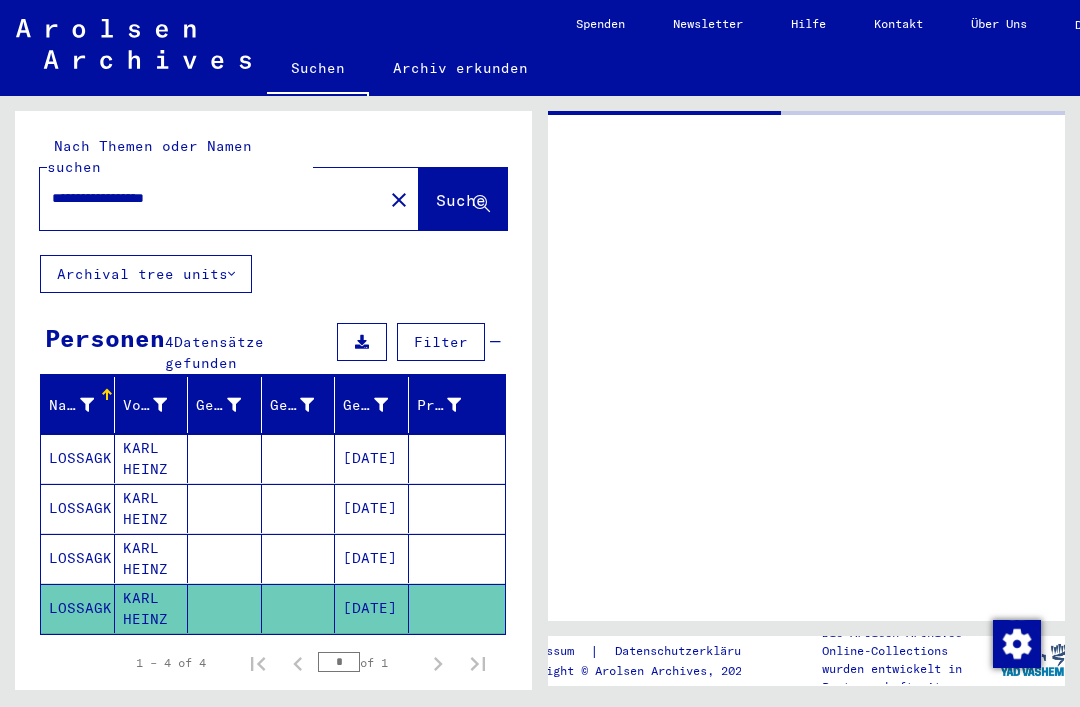 scroll, scrollTop: 0, scrollLeft: 0, axis: both 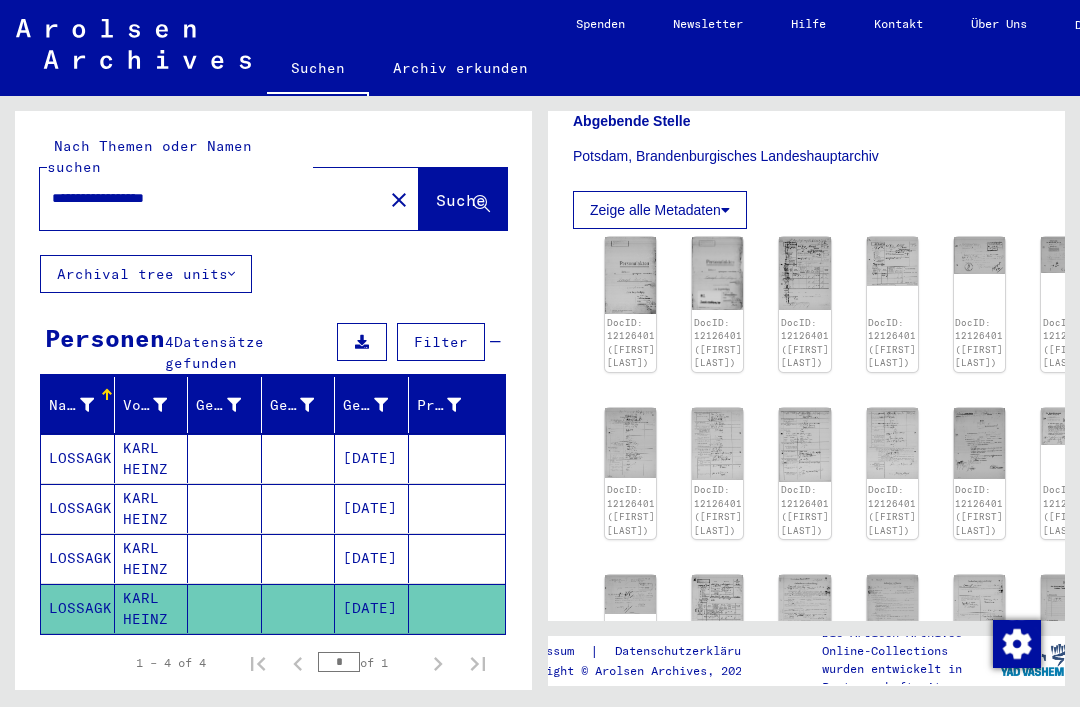 click at bounding box center (630, 275) 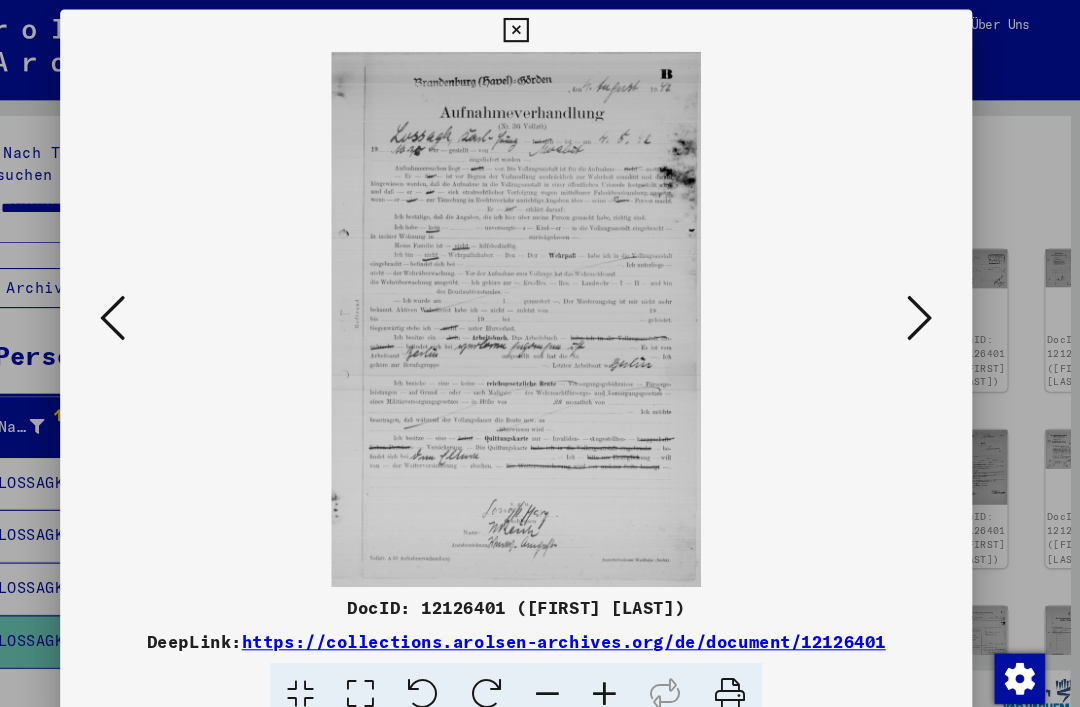 click at bounding box center [922, 302] 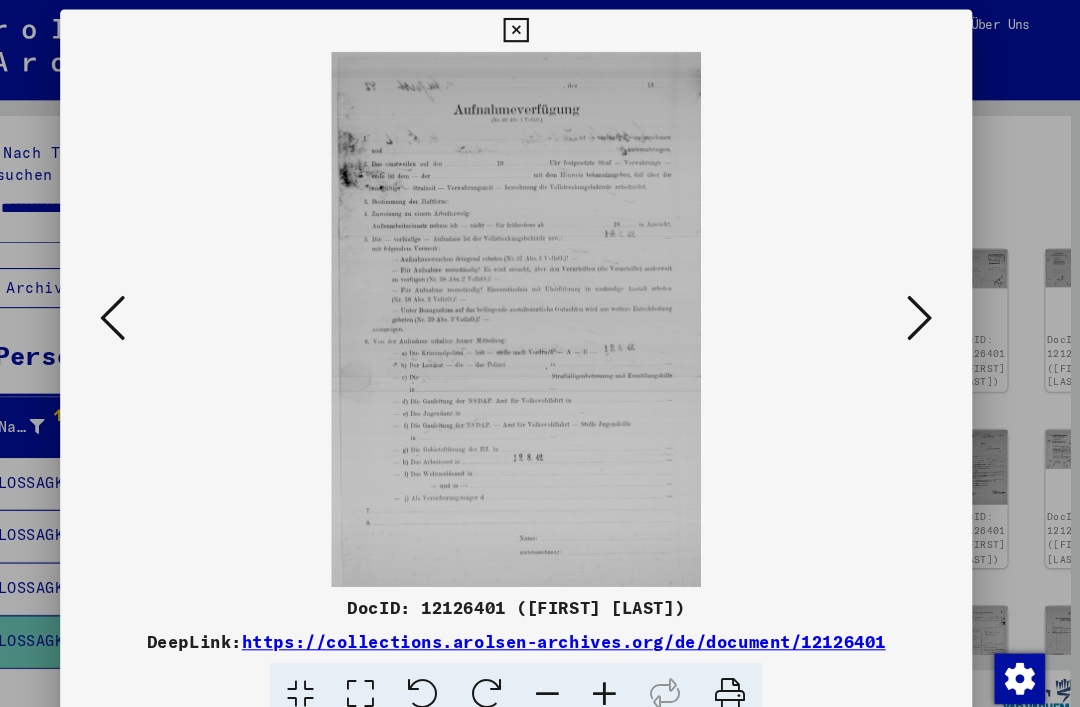 click at bounding box center (922, 302) 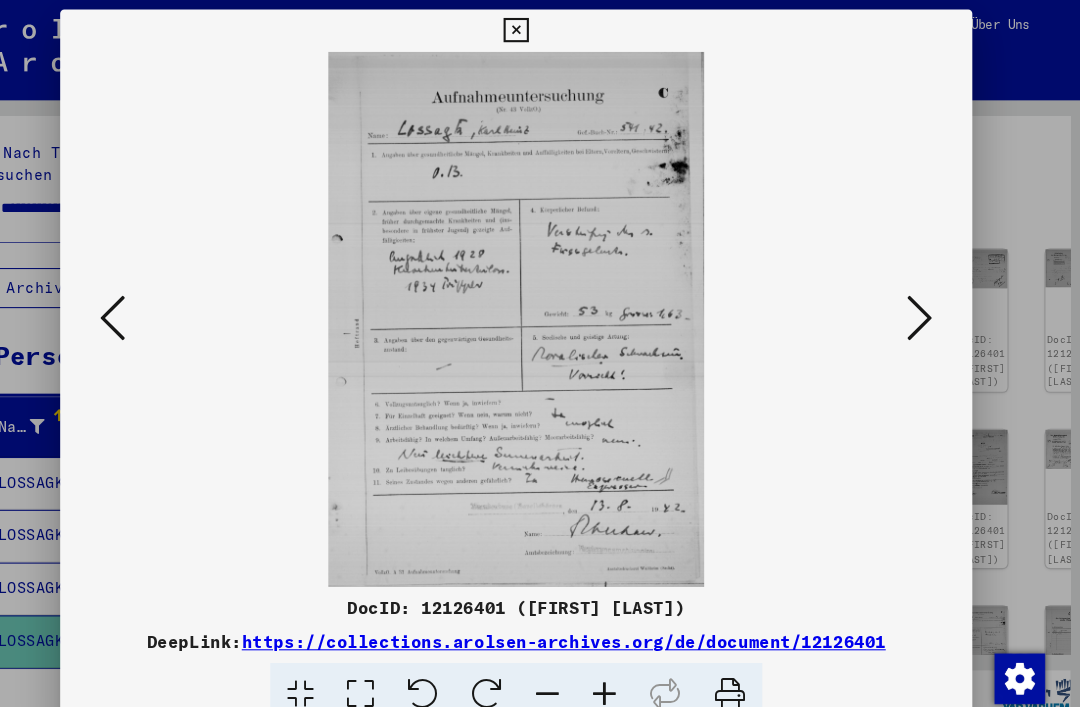 click at bounding box center (922, 302) 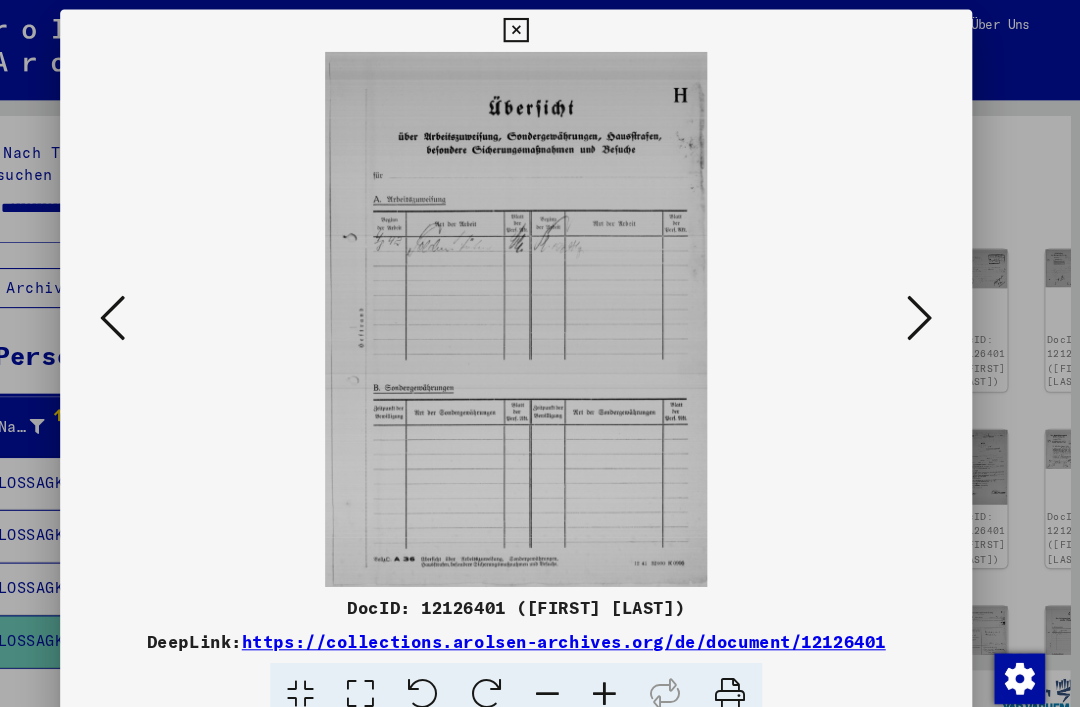 click at bounding box center [922, 302] 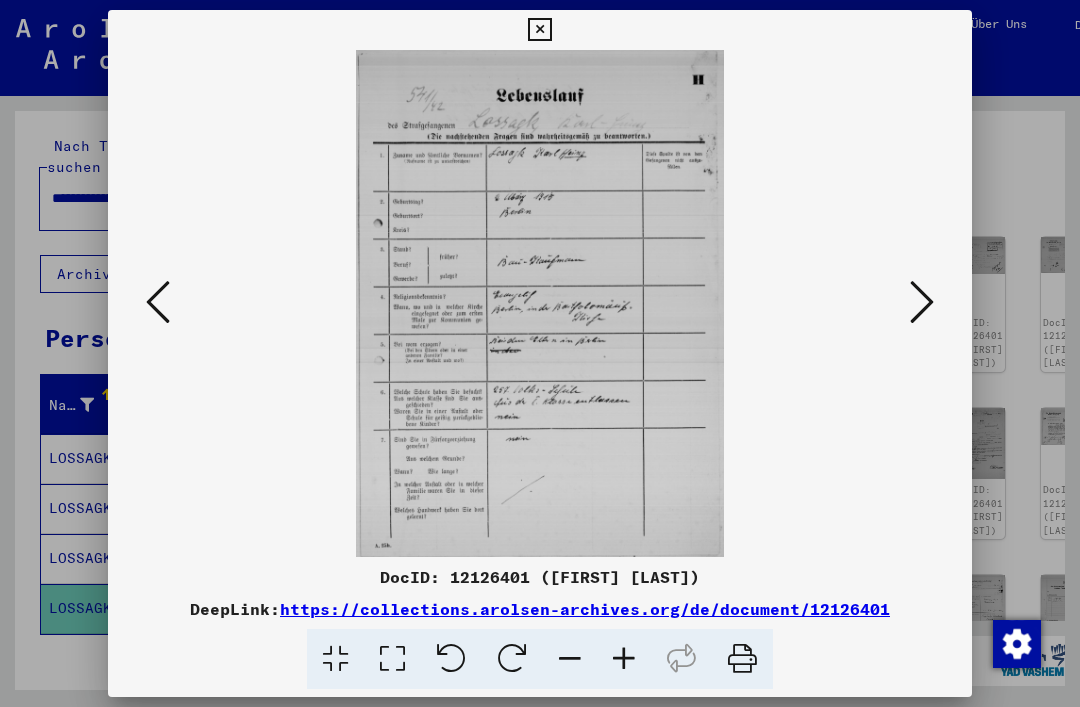click at bounding box center (922, 302) 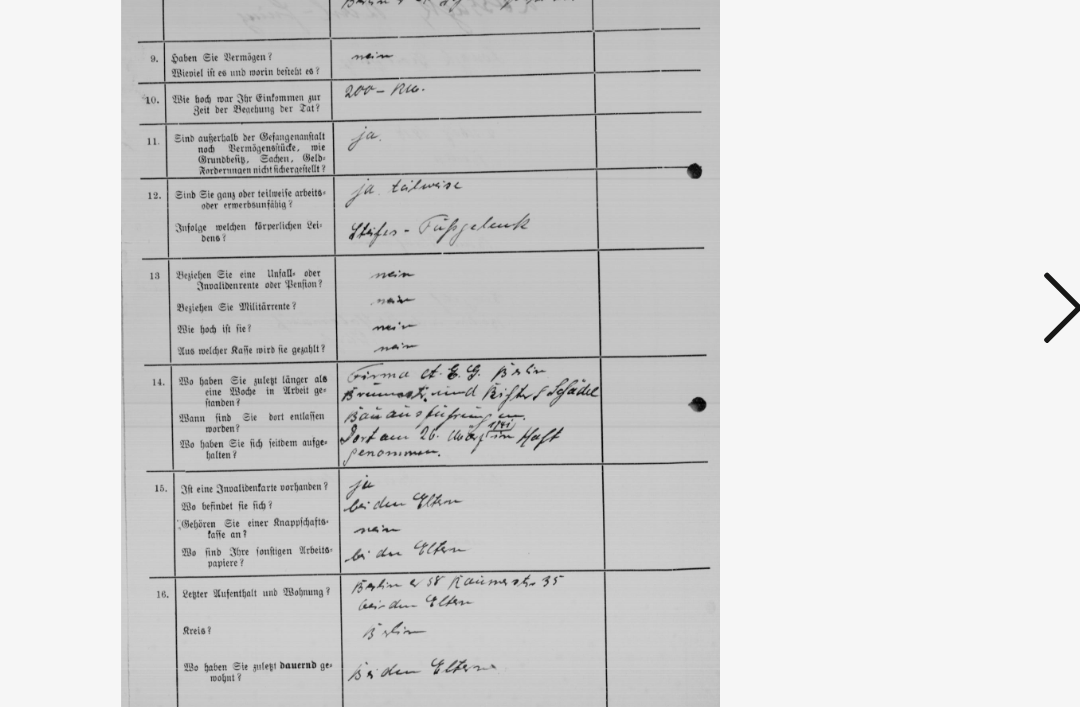 click at bounding box center [922, 302] 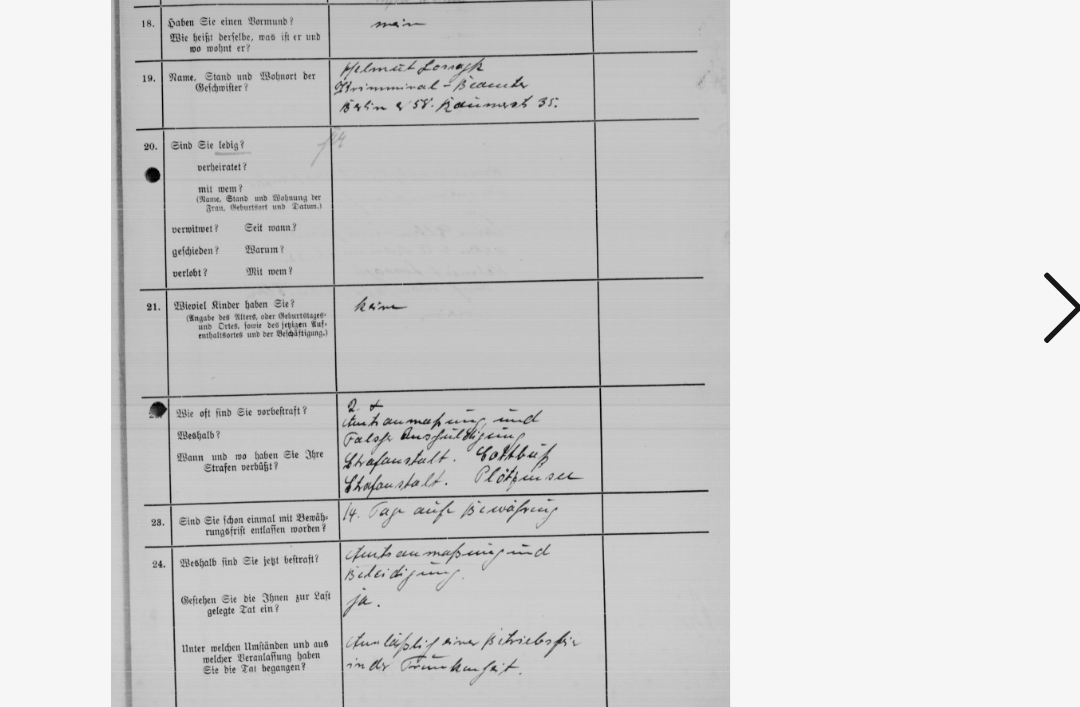 click at bounding box center [922, 302] 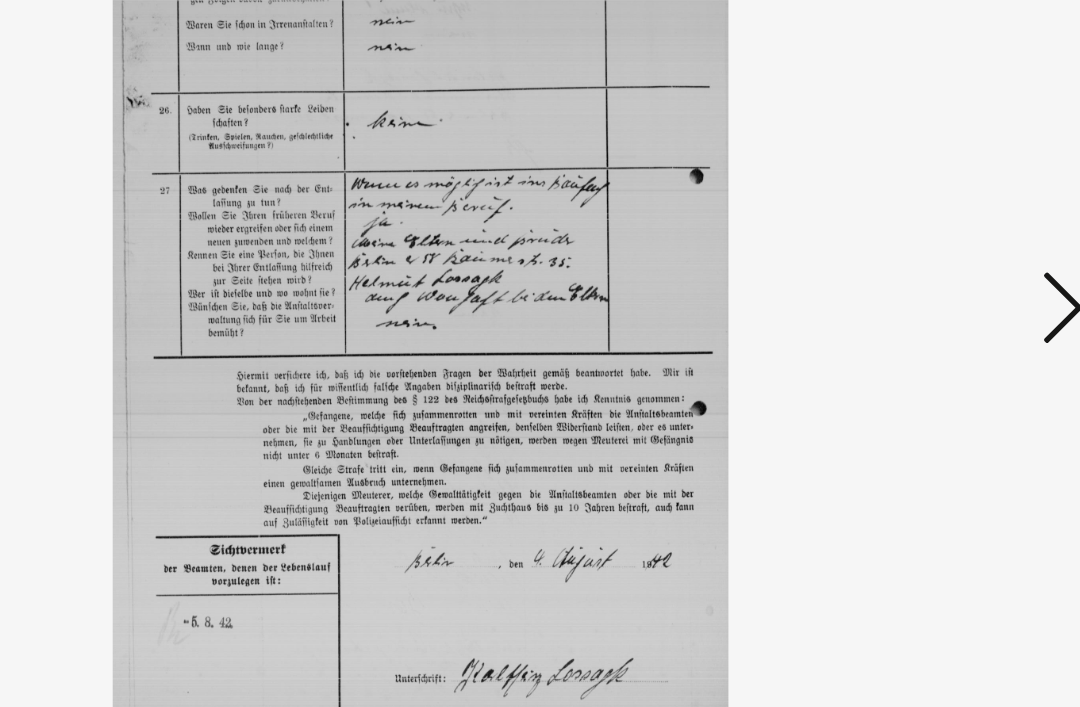click at bounding box center [922, 302] 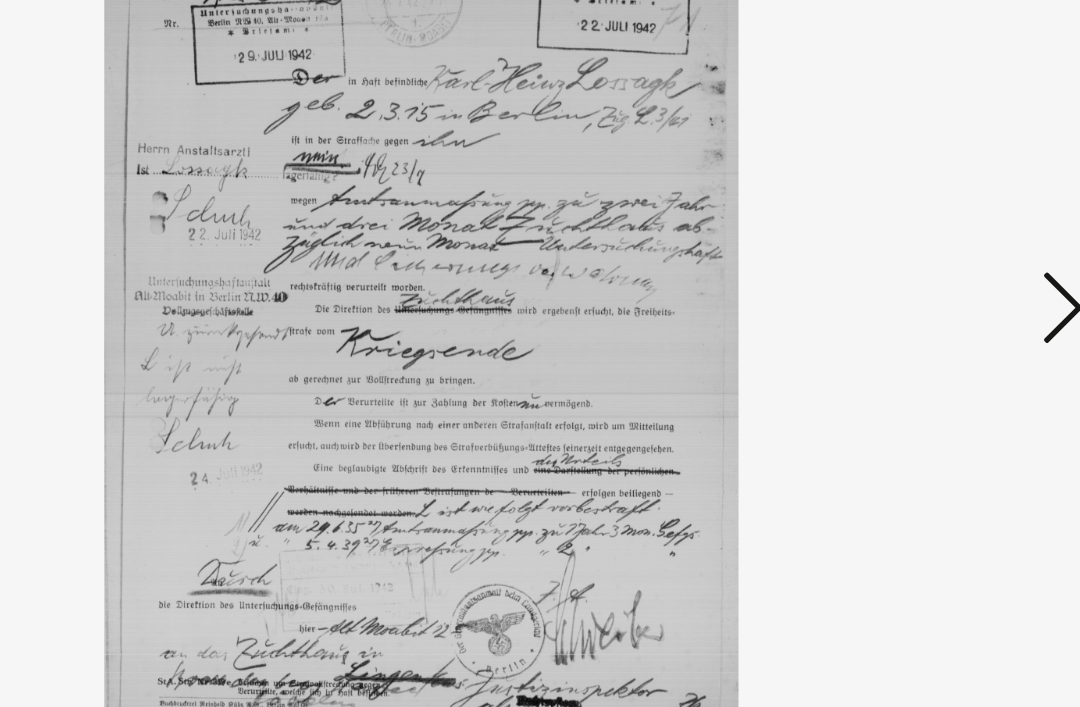 click at bounding box center (922, 302) 